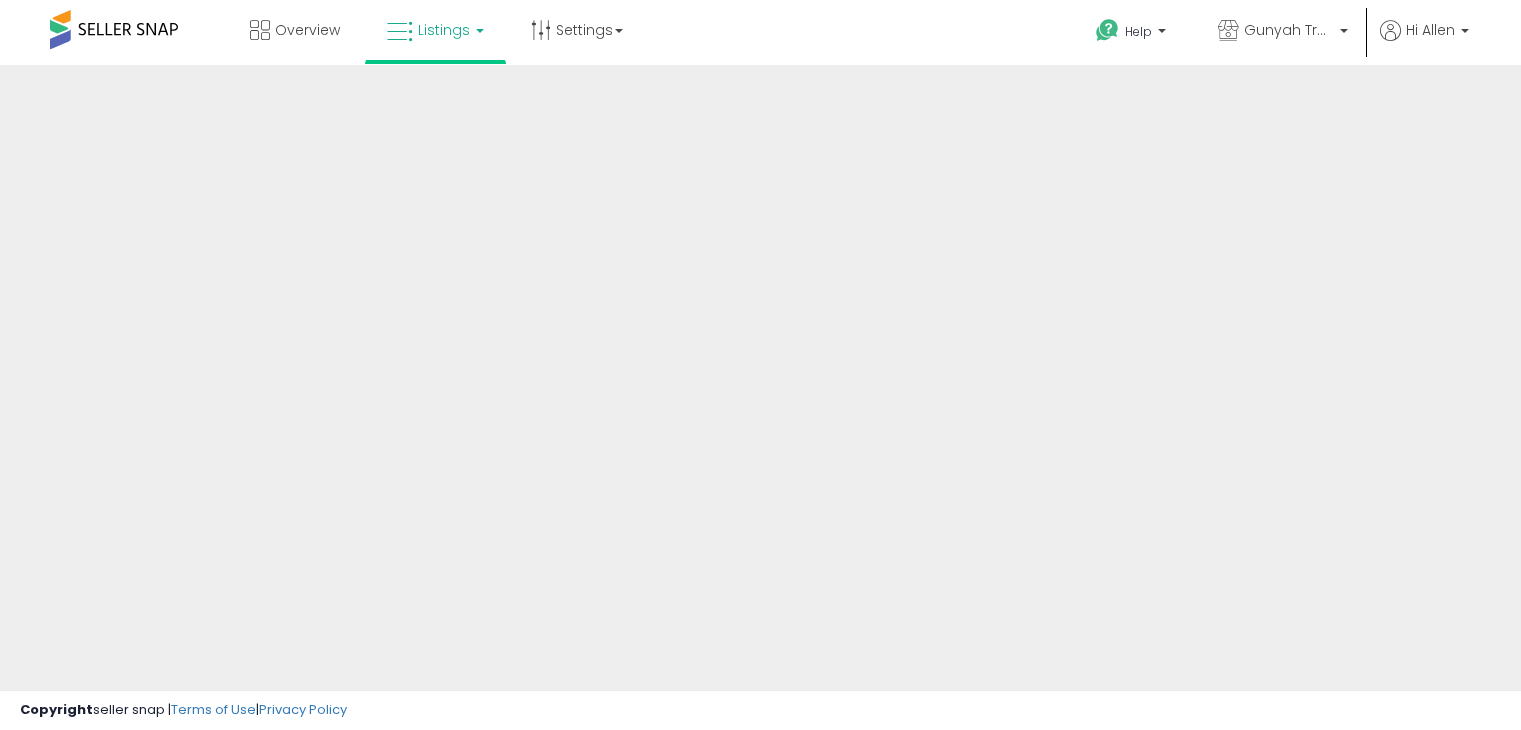 scroll, scrollTop: 0, scrollLeft: 0, axis: both 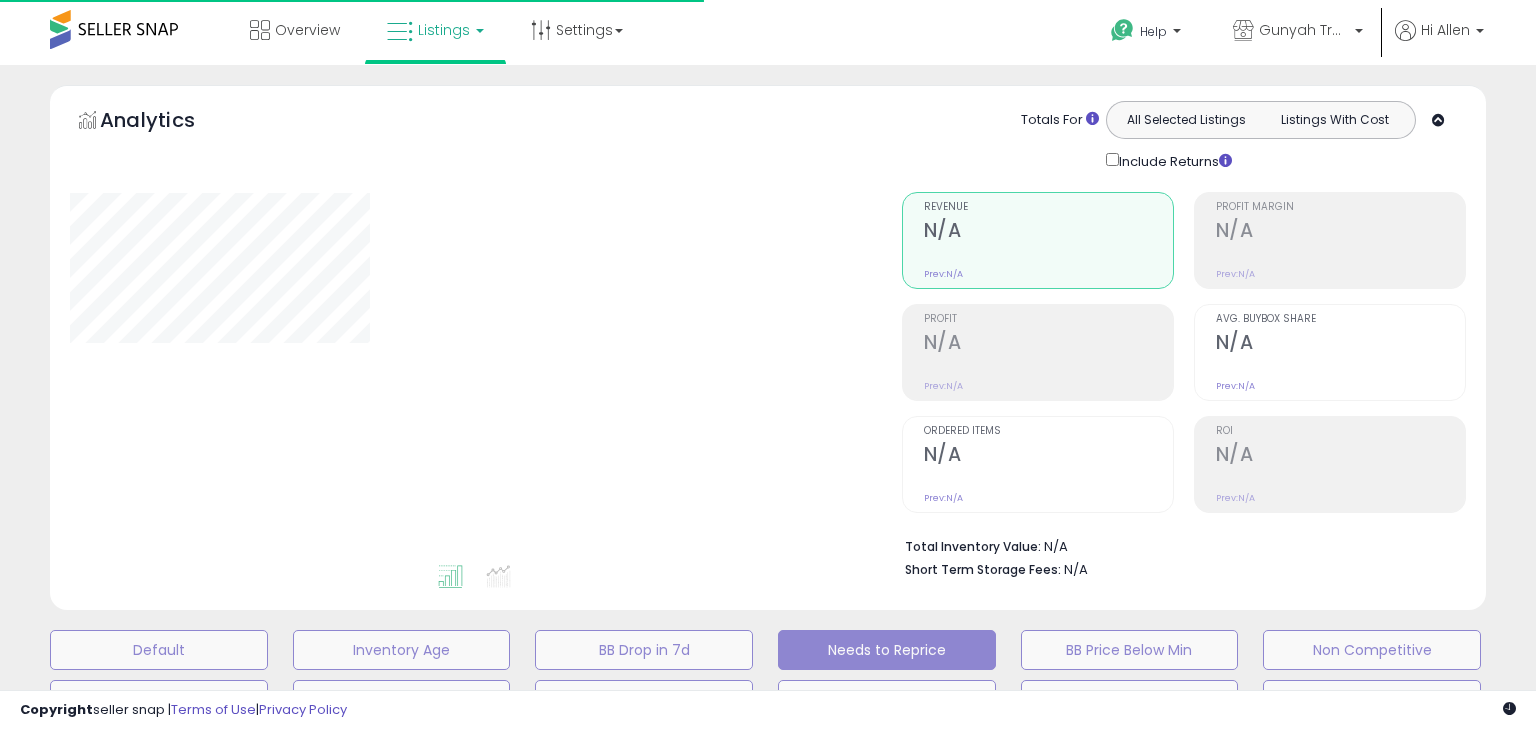 type on "**********" 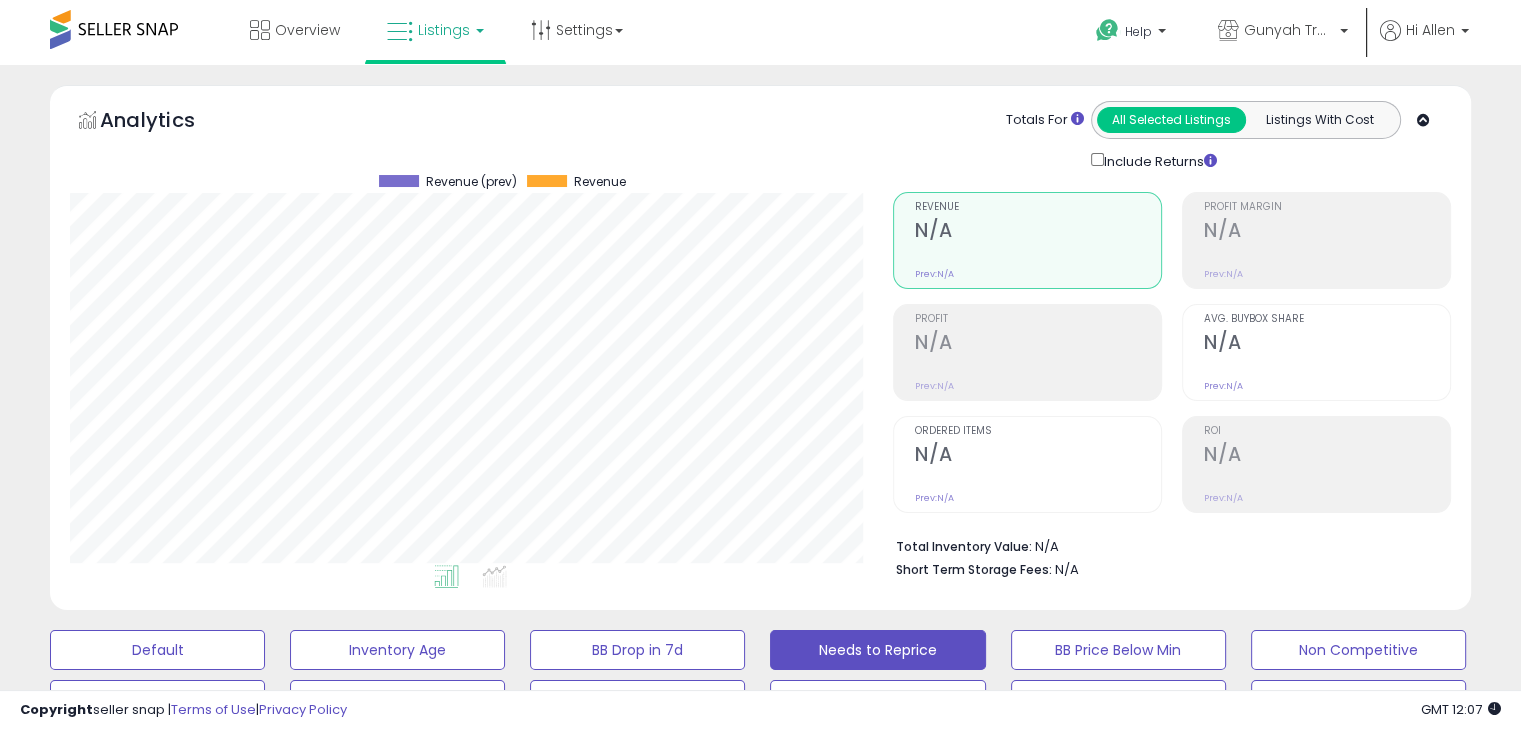 scroll, scrollTop: 999589, scrollLeft: 999176, axis: both 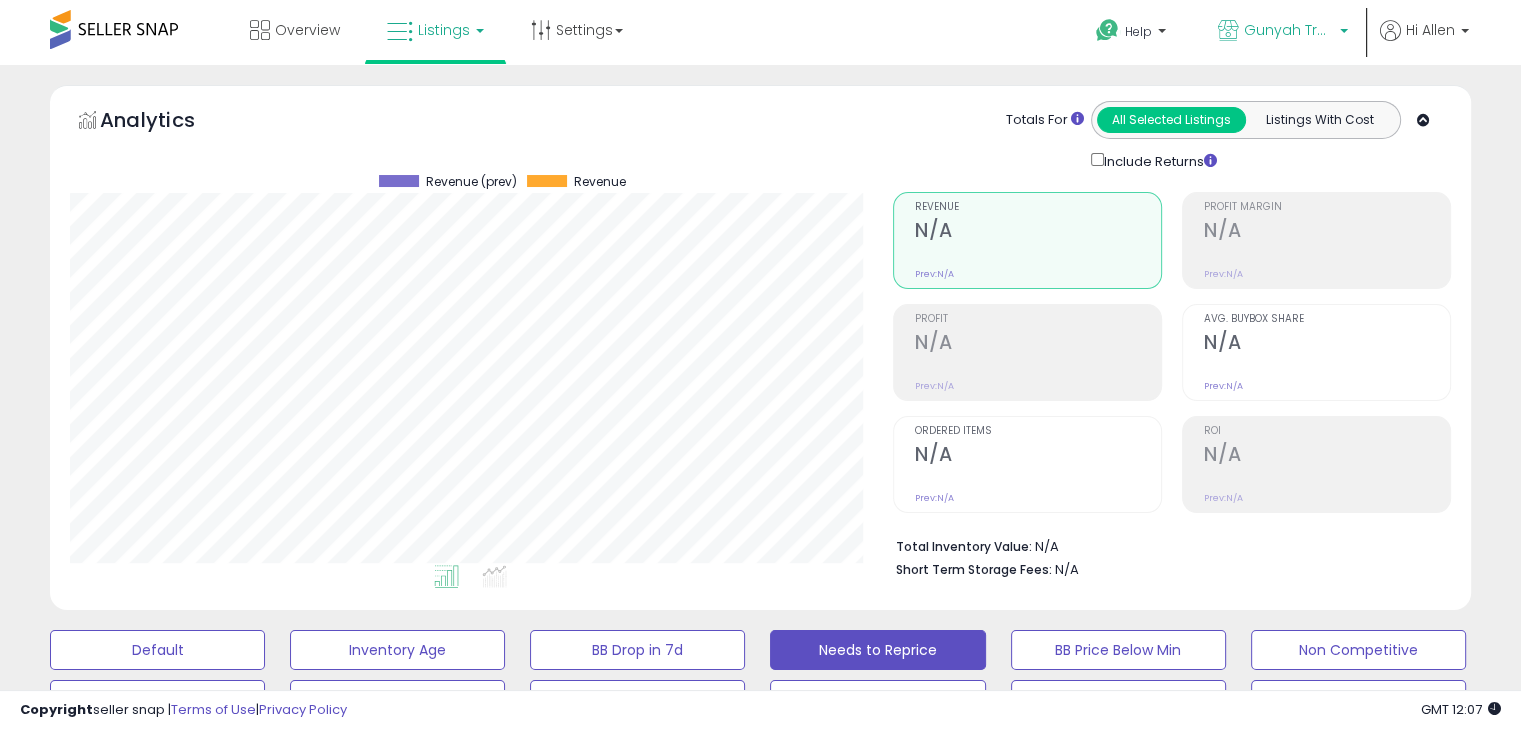 click on "Gunyah Trading" at bounding box center [1289, 30] 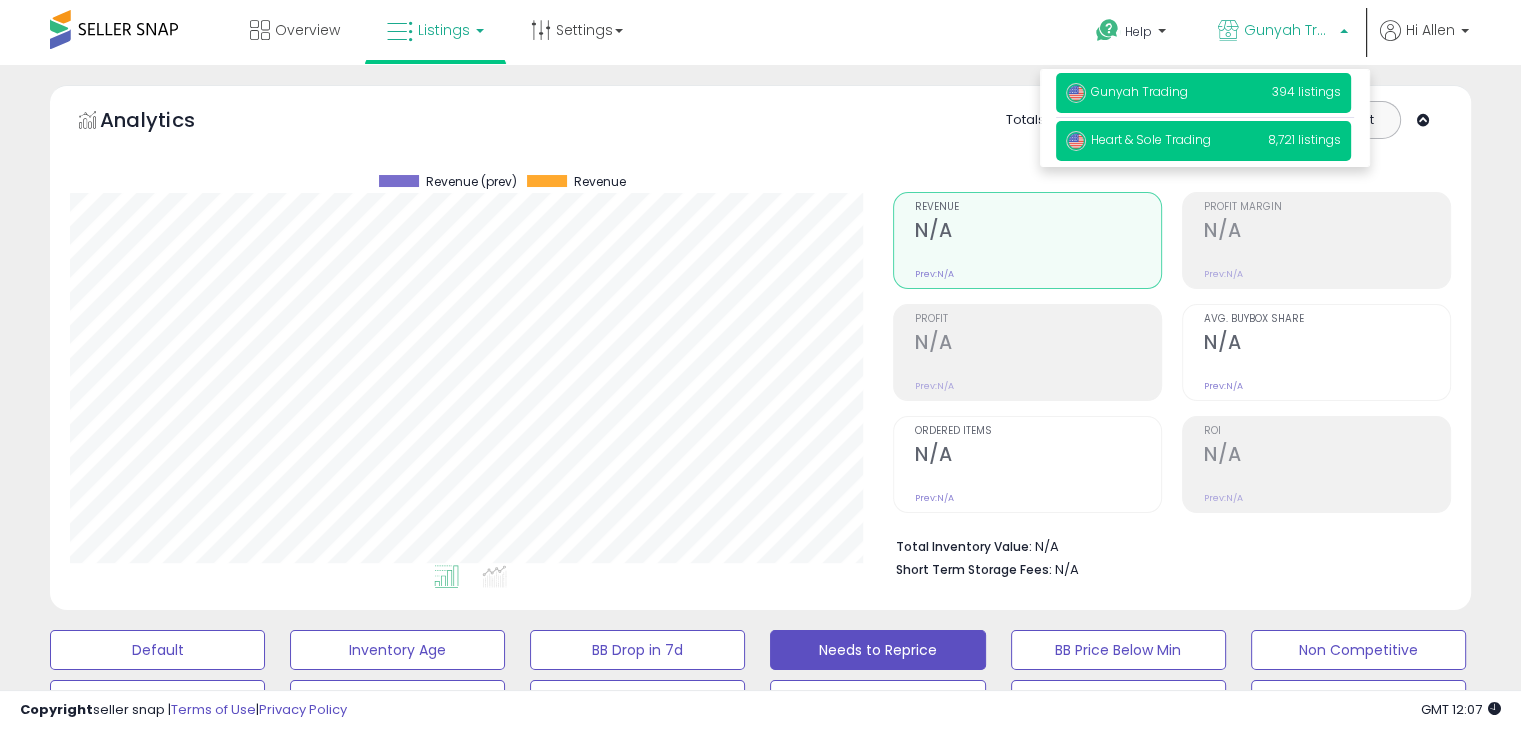 click on "Heart & Sole Trading
8,721
listings" at bounding box center (1203, 141) 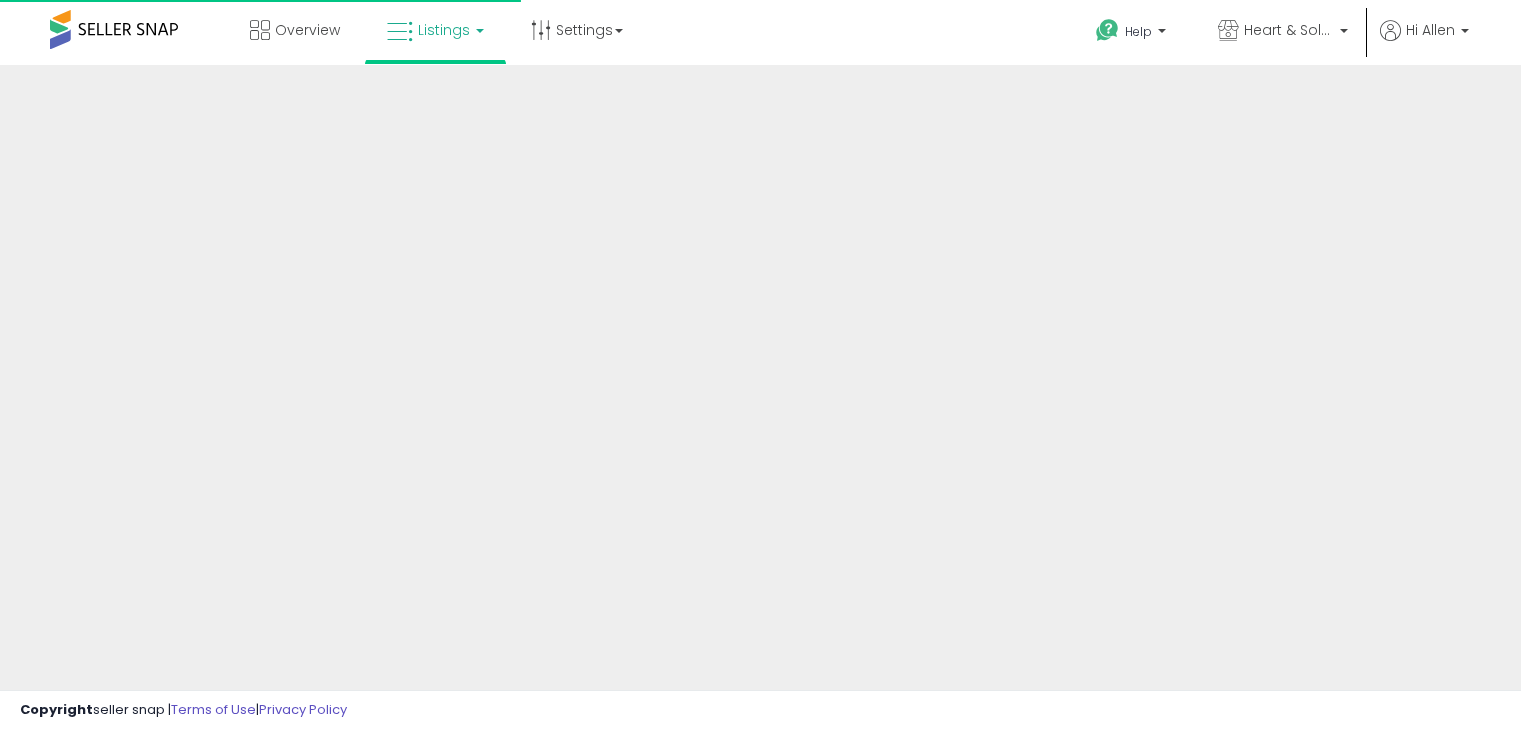 scroll, scrollTop: 0, scrollLeft: 0, axis: both 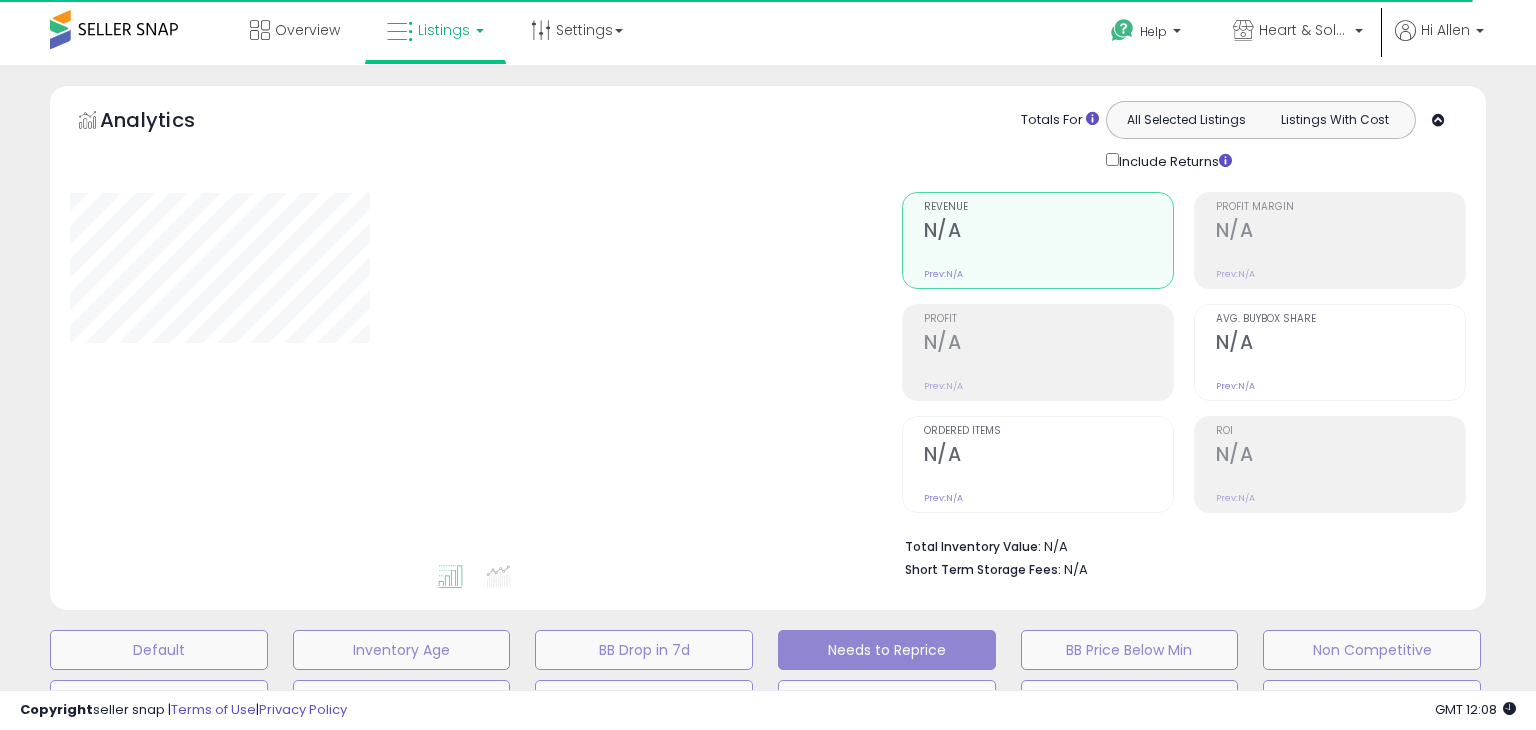 type on "**********" 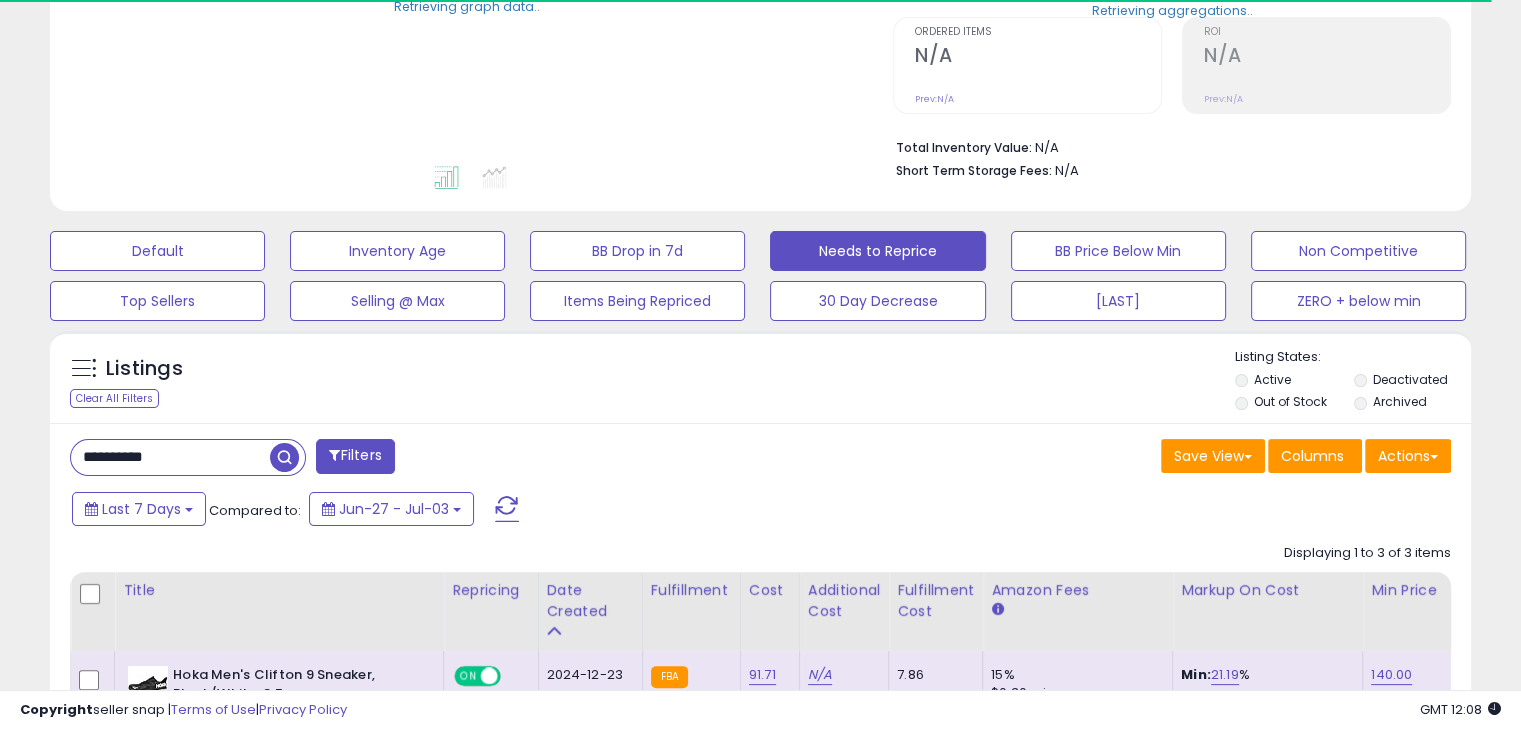 scroll, scrollTop: 400, scrollLeft: 0, axis: vertical 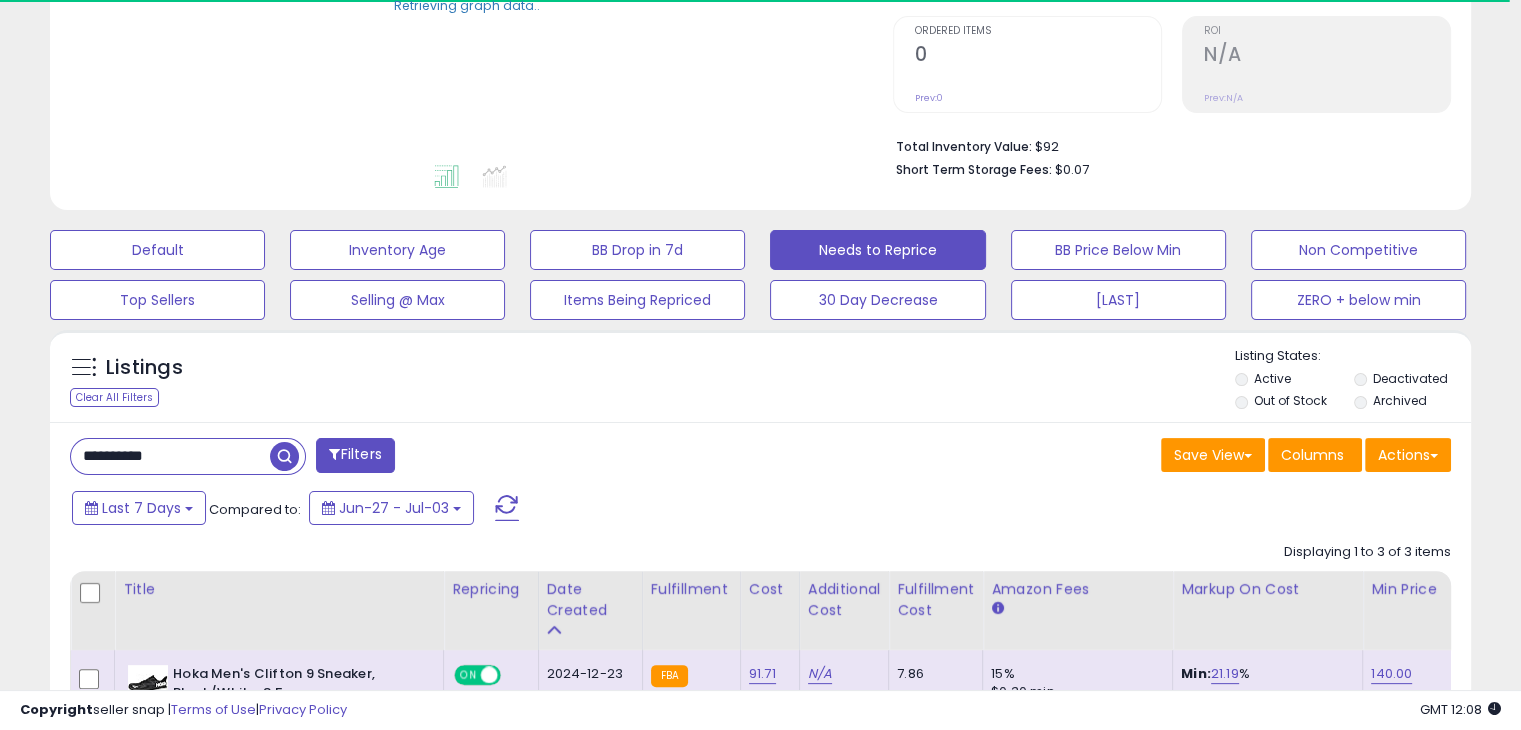 click on "**********" at bounding box center (170, 456) 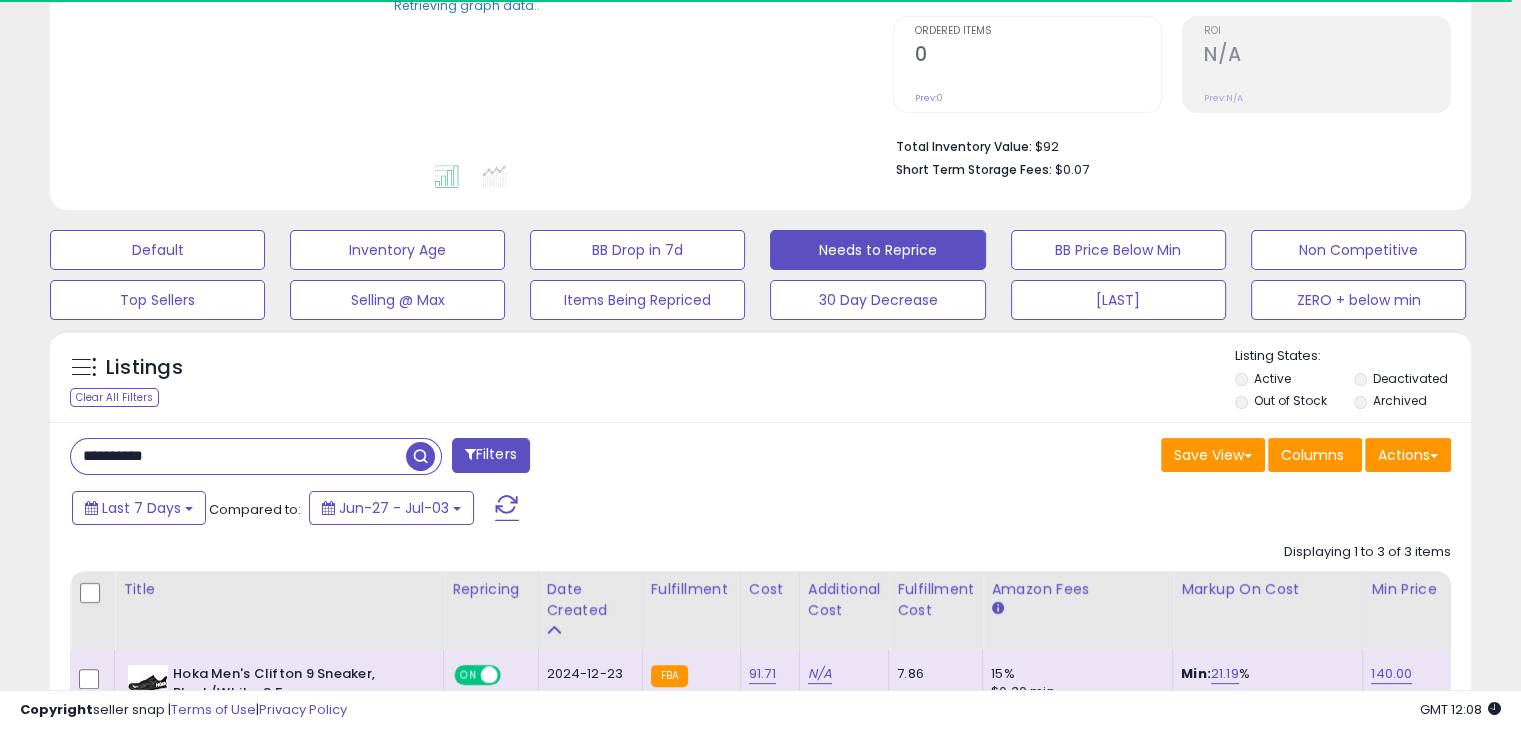 click on "**********" at bounding box center (238, 456) 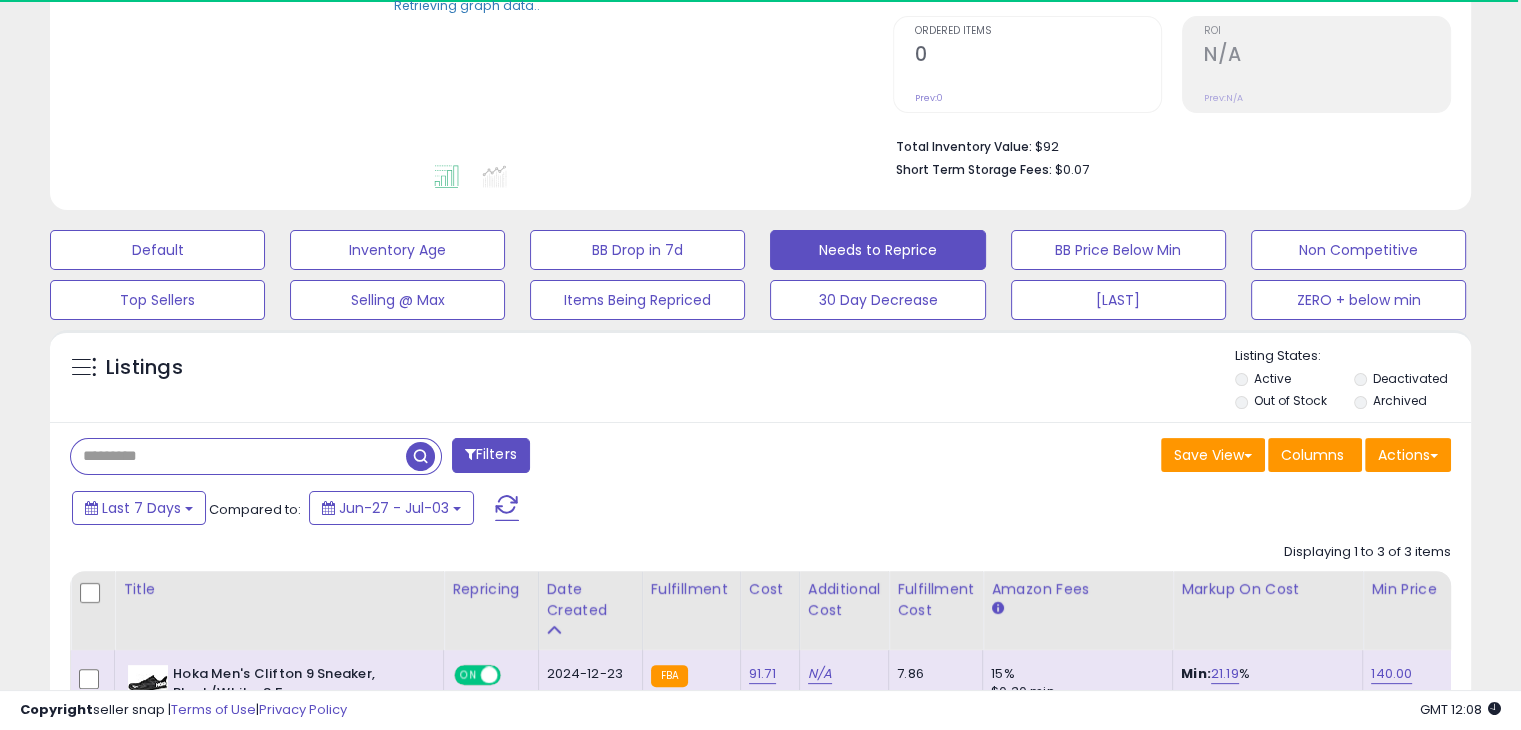 type 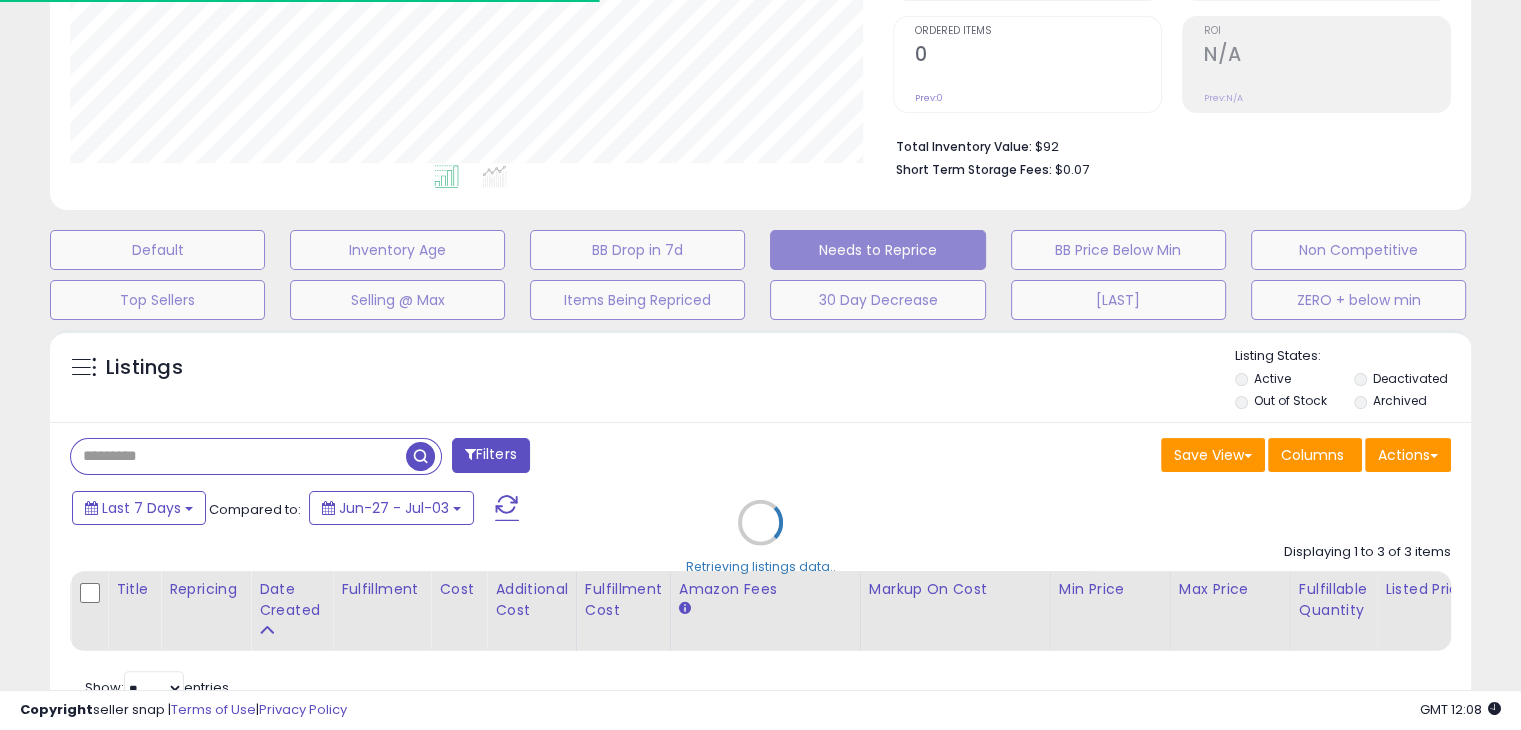 scroll, scrollTop: 999589, scrollLeft: 999176, axis: both 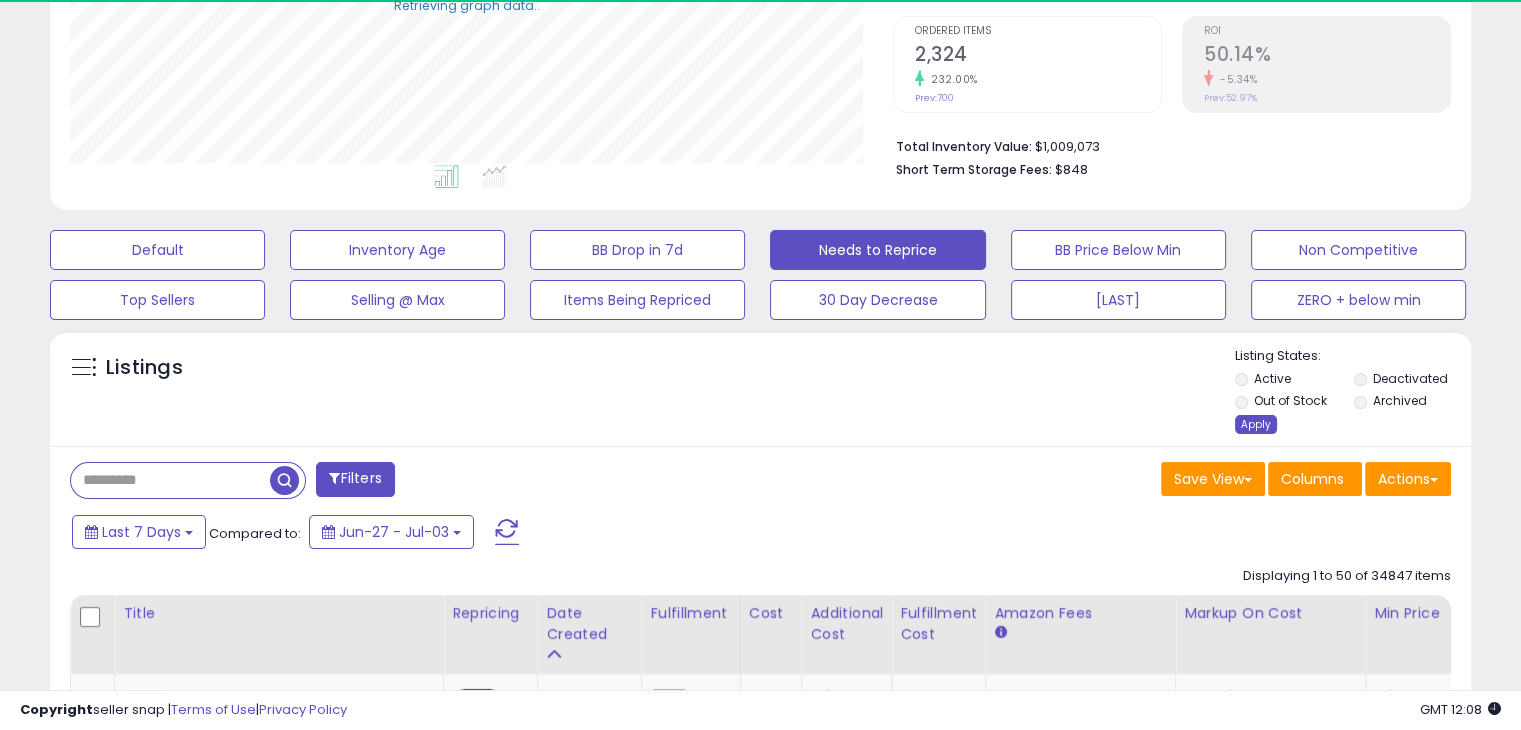 click on "Apply" at bounding box center [1256, 424] 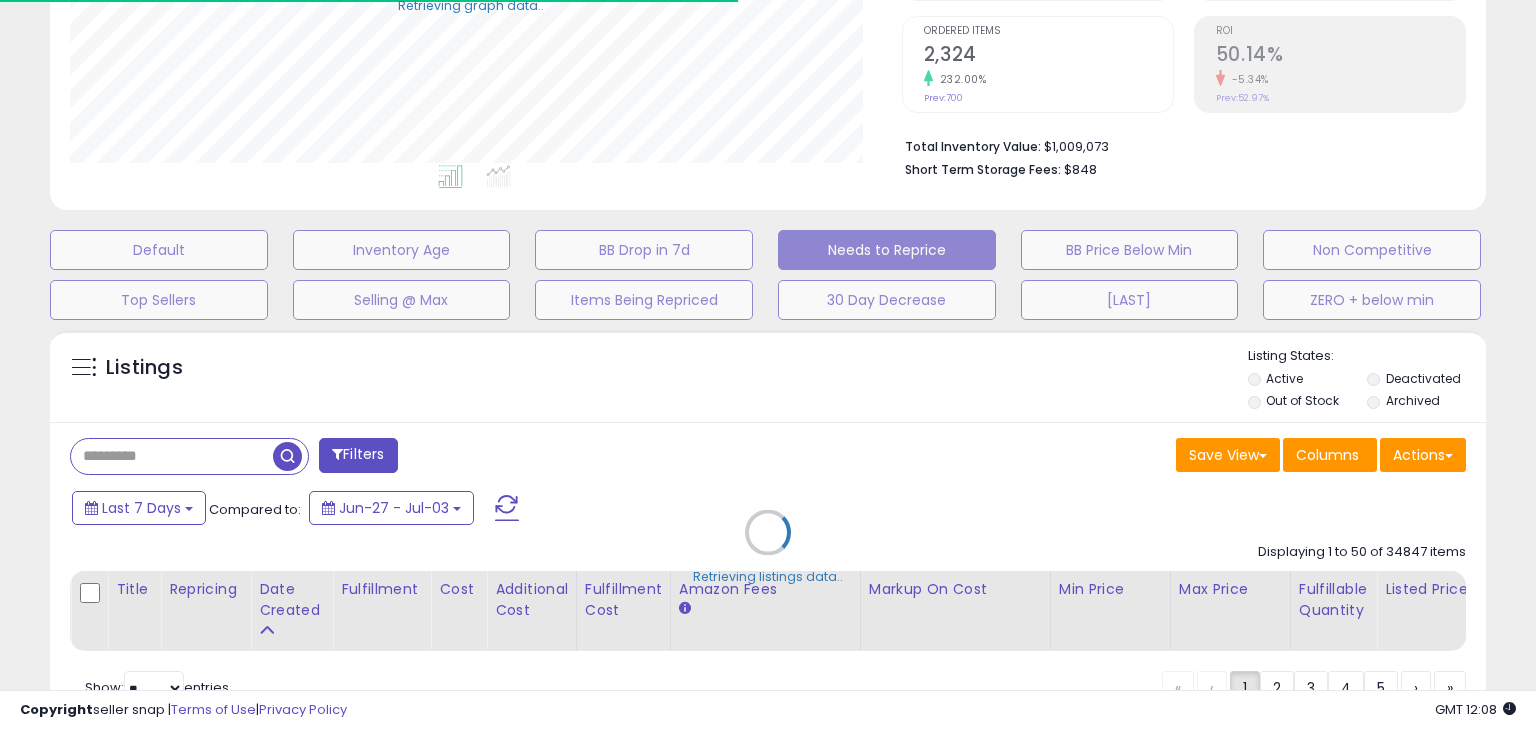 scroll, scrollTop: 999589, scrollLeft: 999168, axis: both 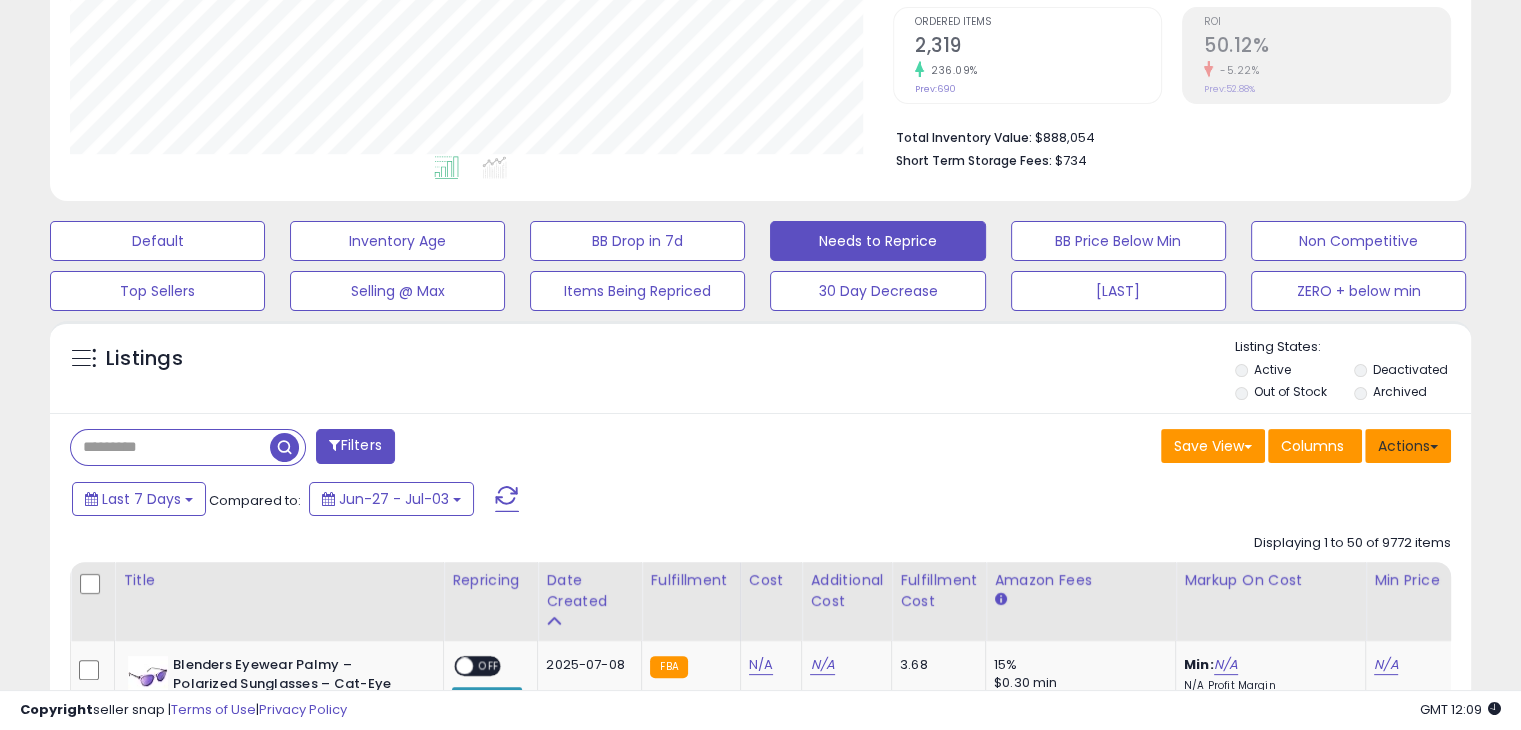 click on "Actions" at bounding box center [1408, 446] 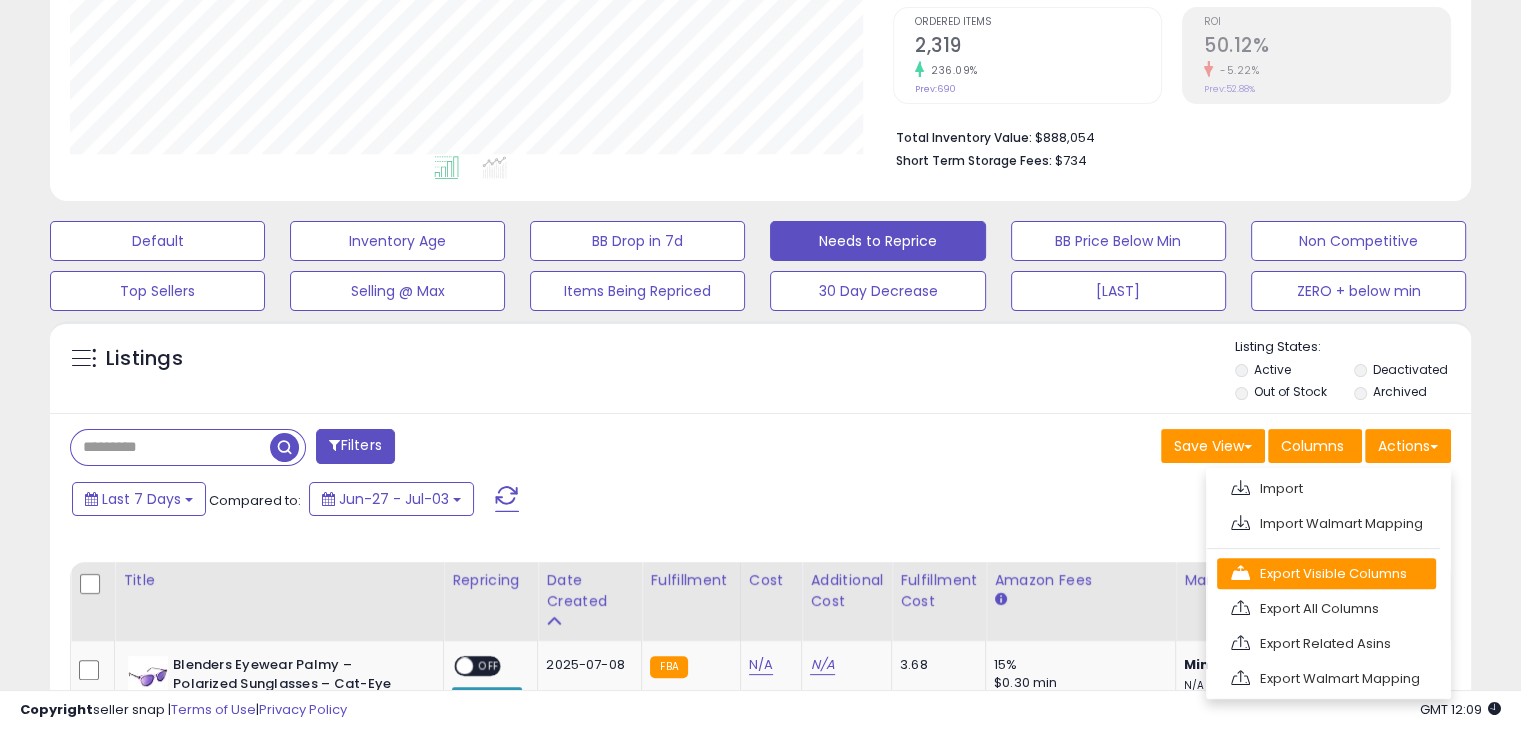 click on "Export Visible Columns" at bounding box center (1326, 573) 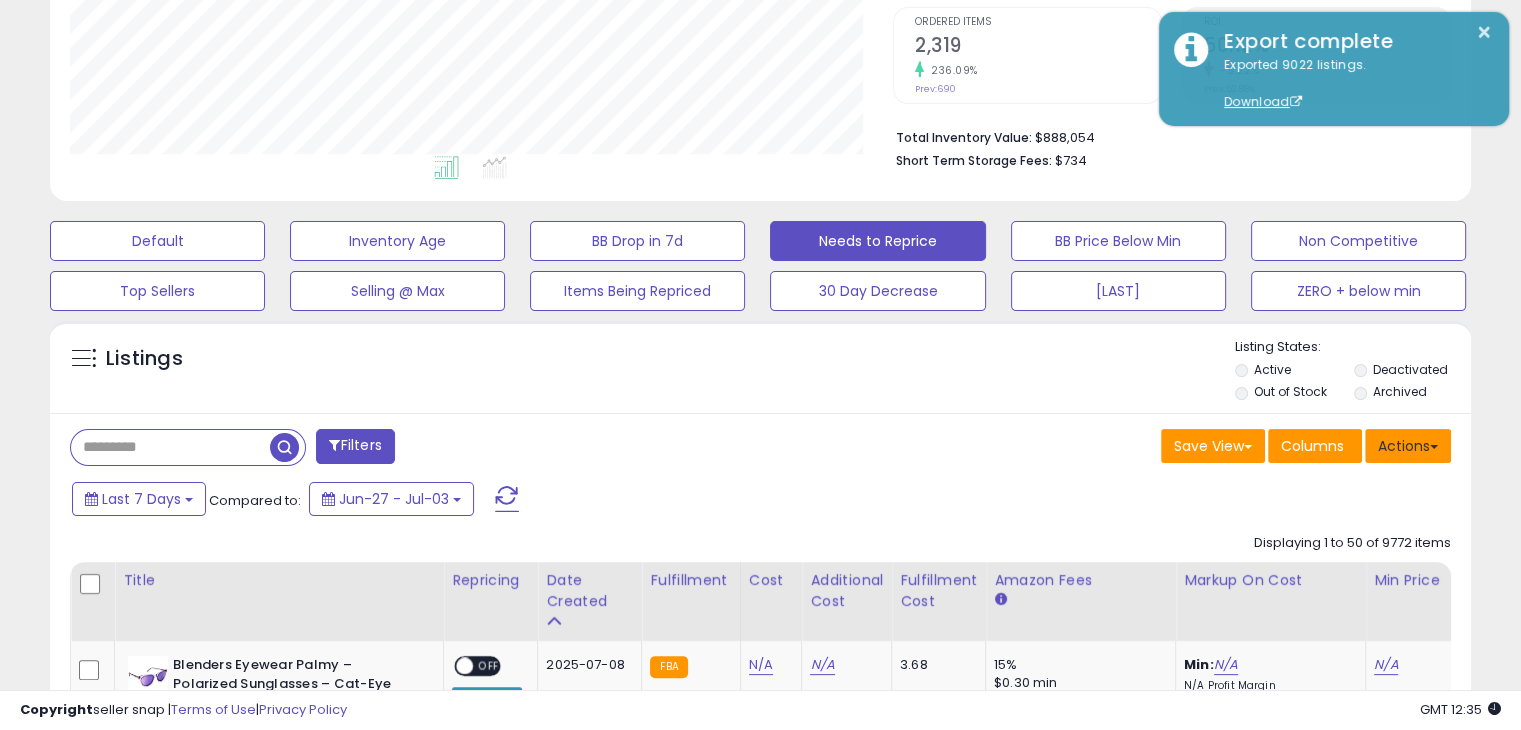click on "Actions" at bounding box center (1408, 446) 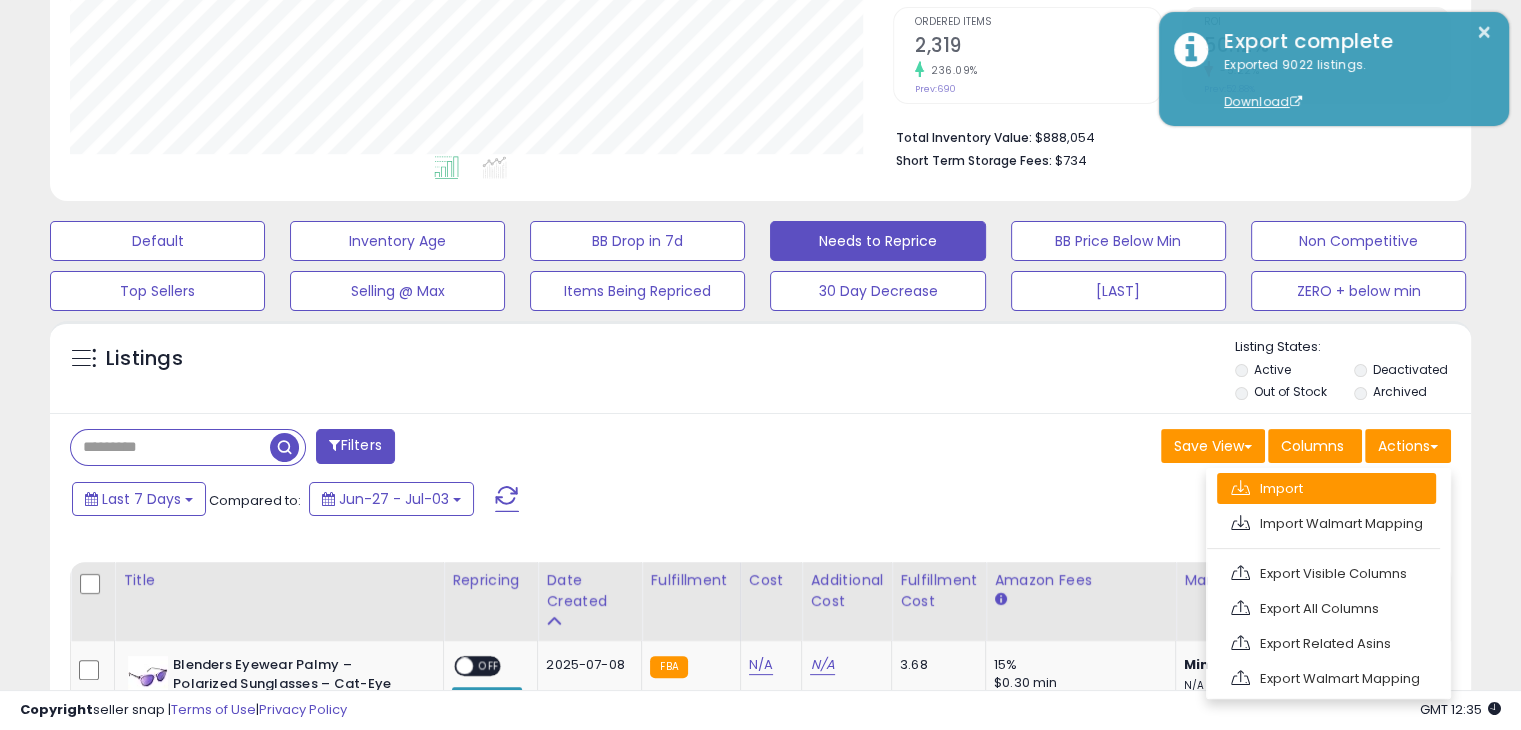 click on "Import" at bounding box center [1326, 488] 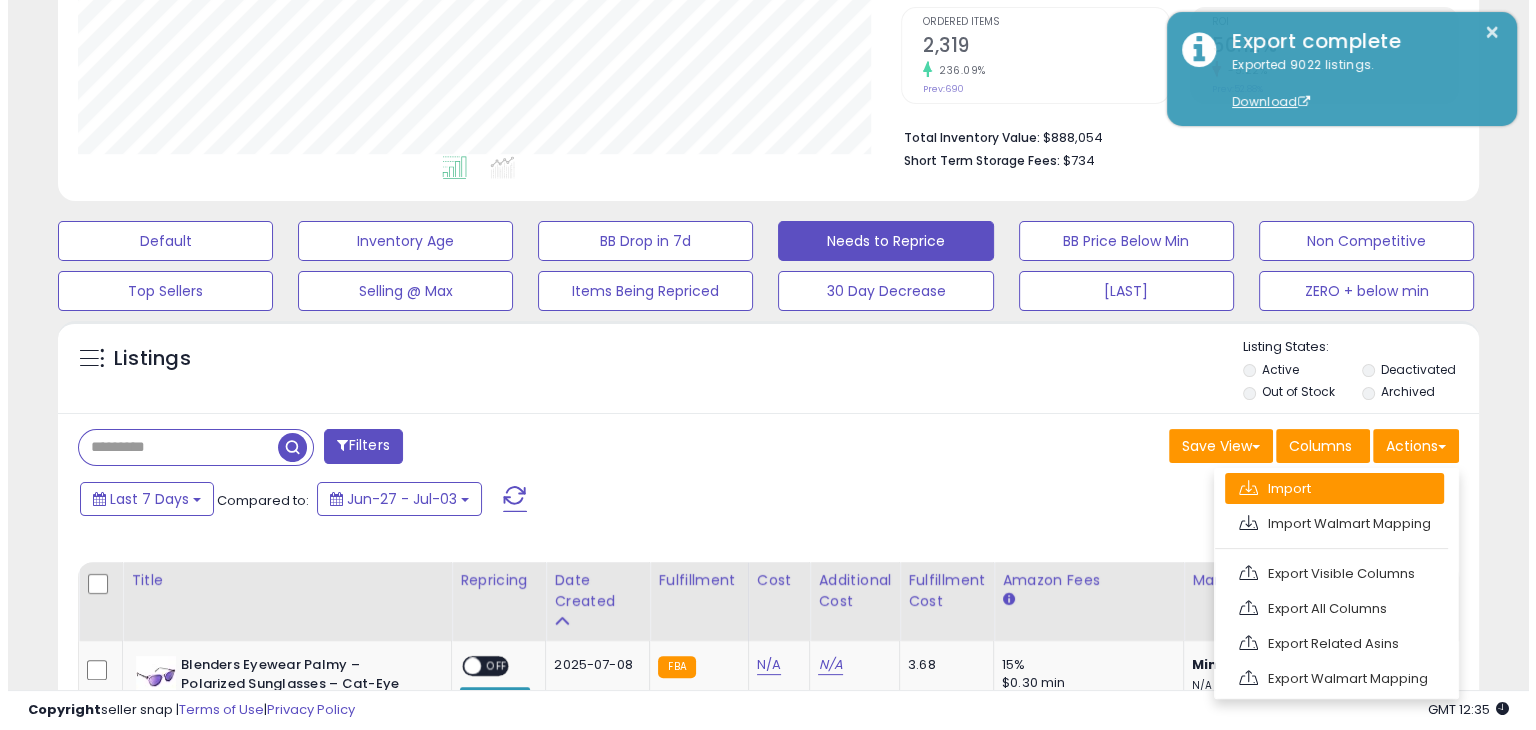 scroll, scrollTop: 999589, scrollLeft: 999168, axis: both 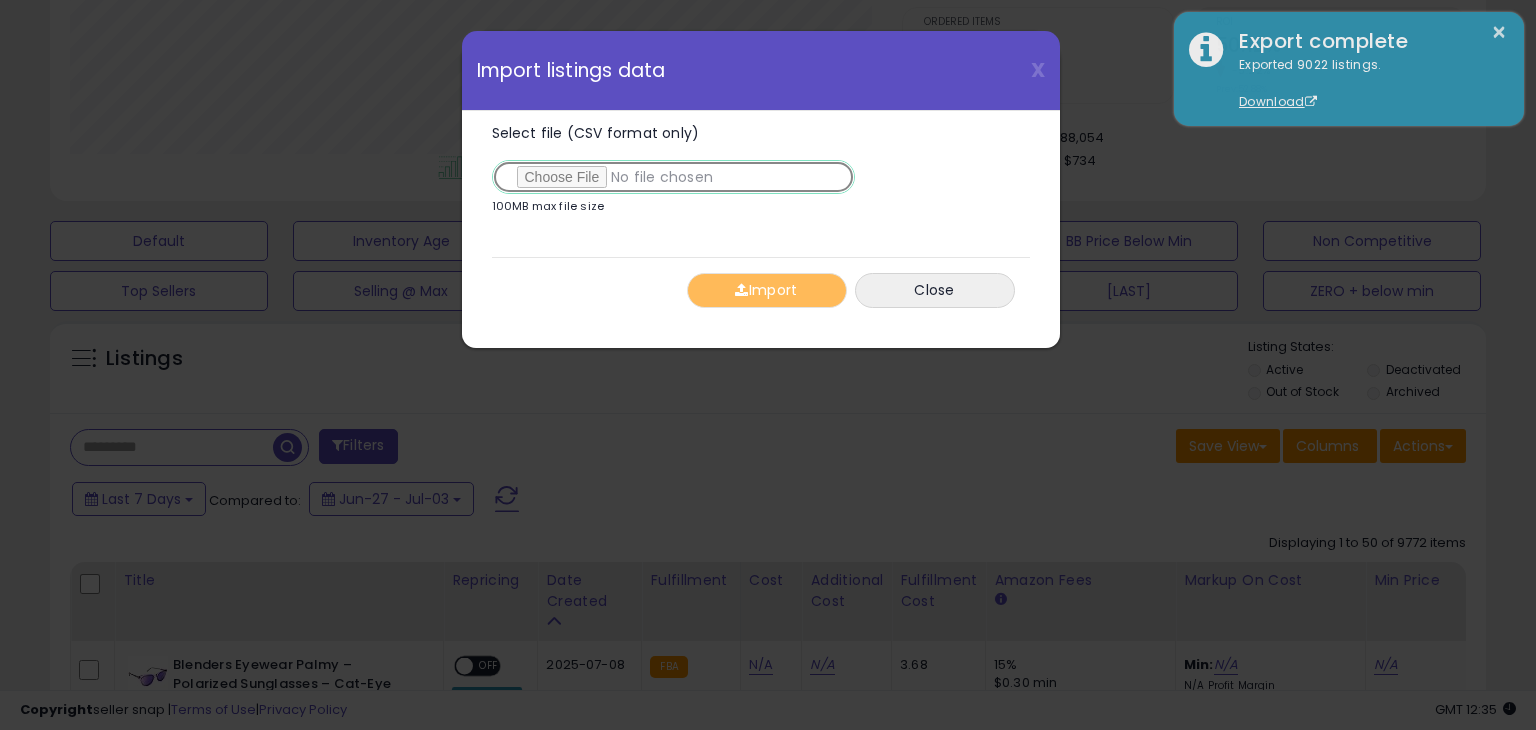 click on "Select file (CSV format only)" at bounding box center [673, 177] 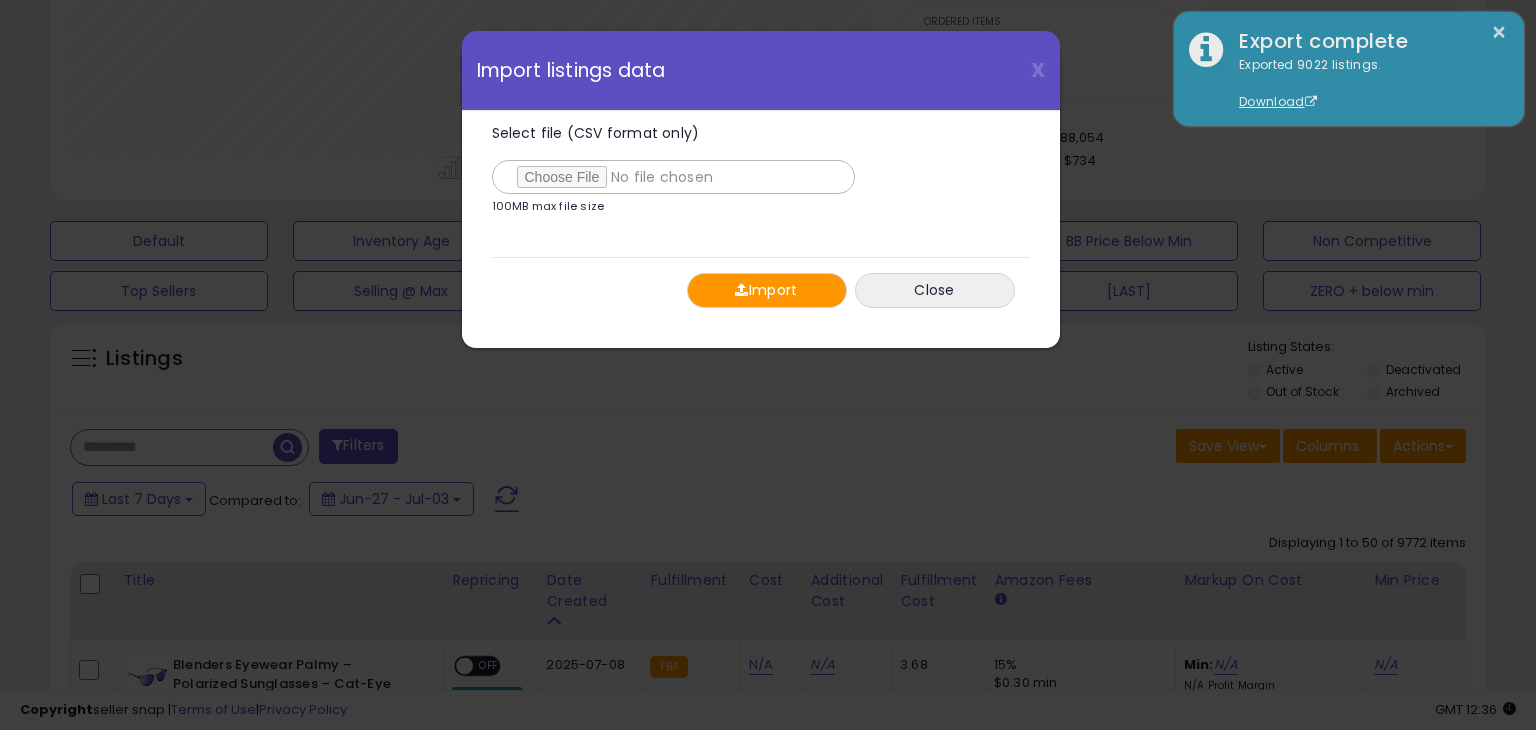 drag, startPoint x: 802, startPoint y: 291, endPoint x: 923, endPoint y: 297, distance: 121.14867 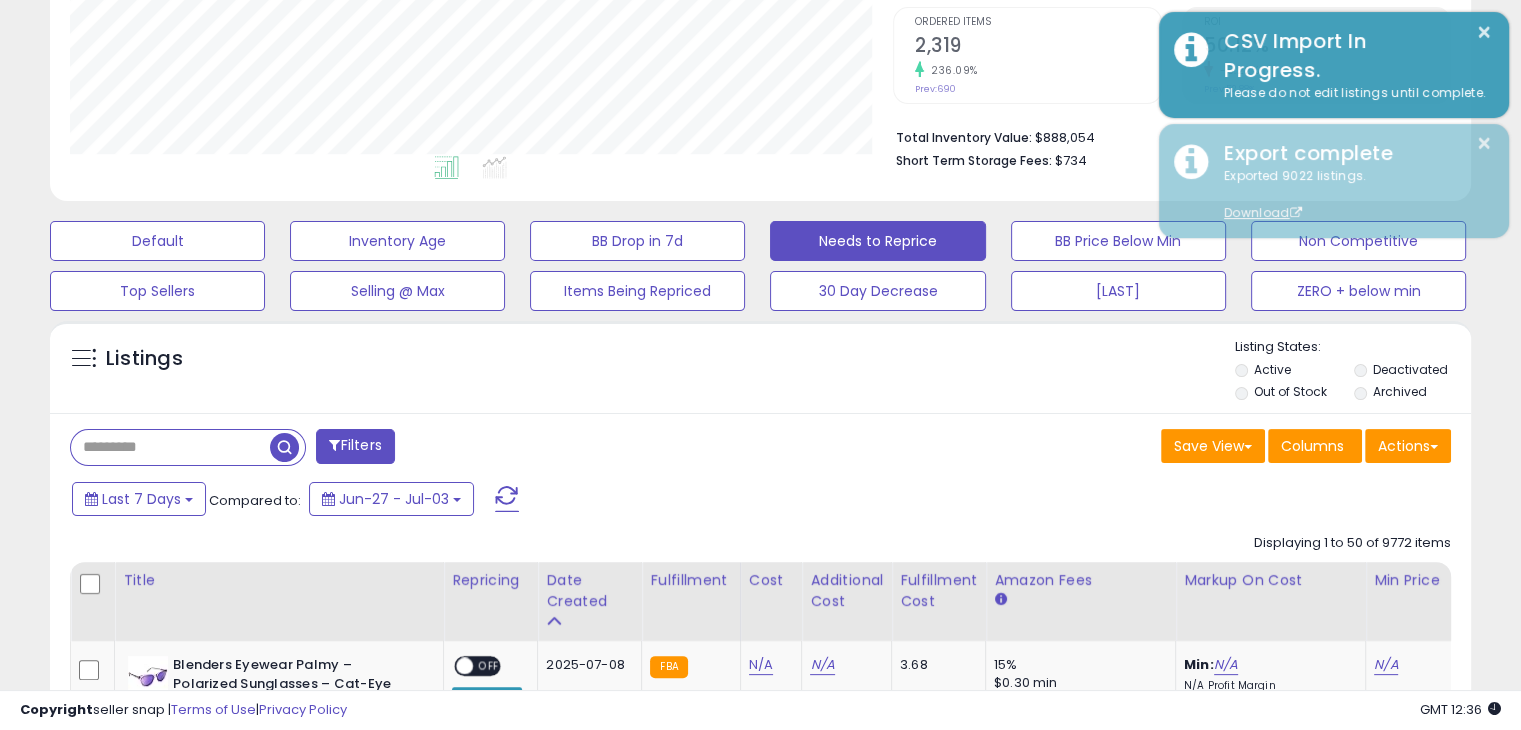 scroll, scrollTop: 409, scrollLeft: 822, axis: both 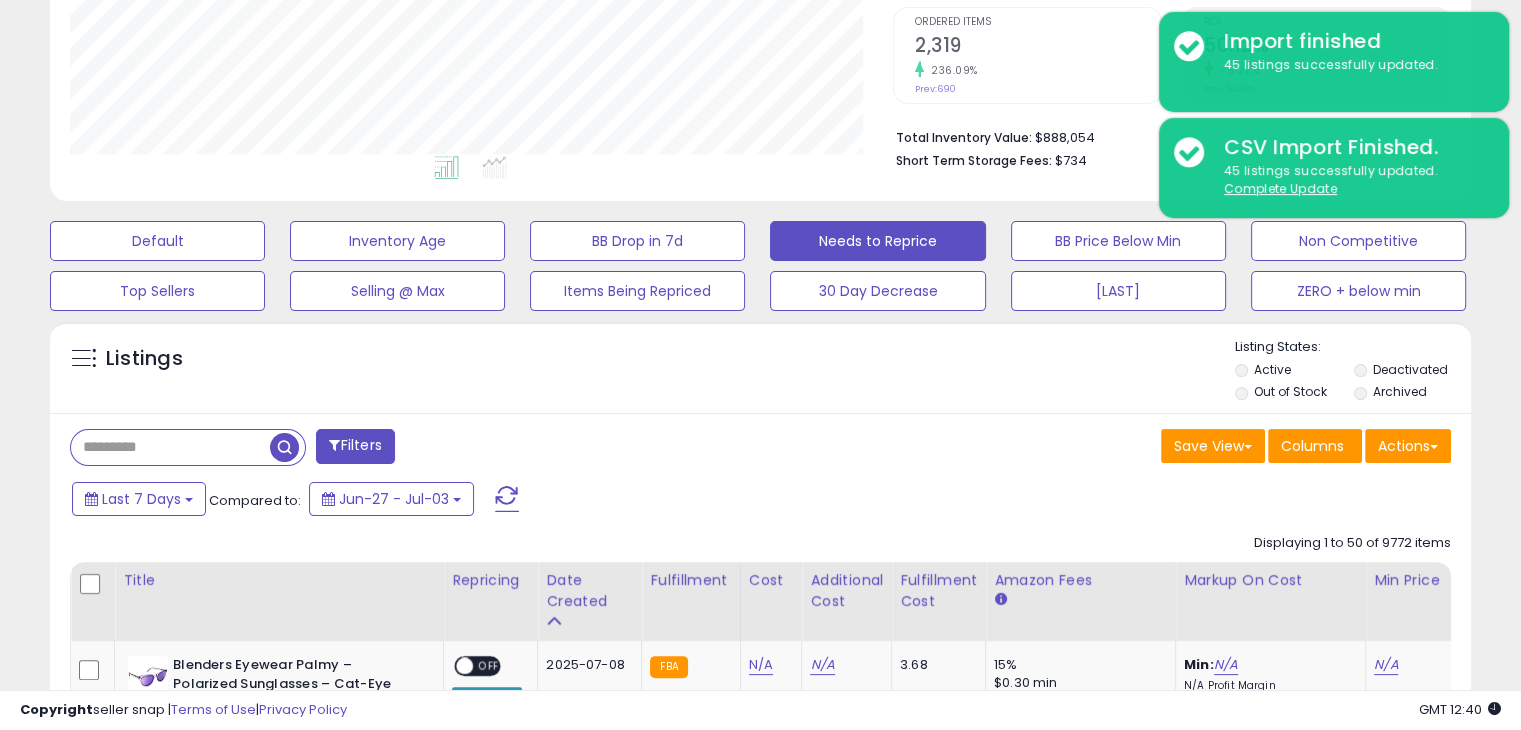 click at bounding box center [170, 447] 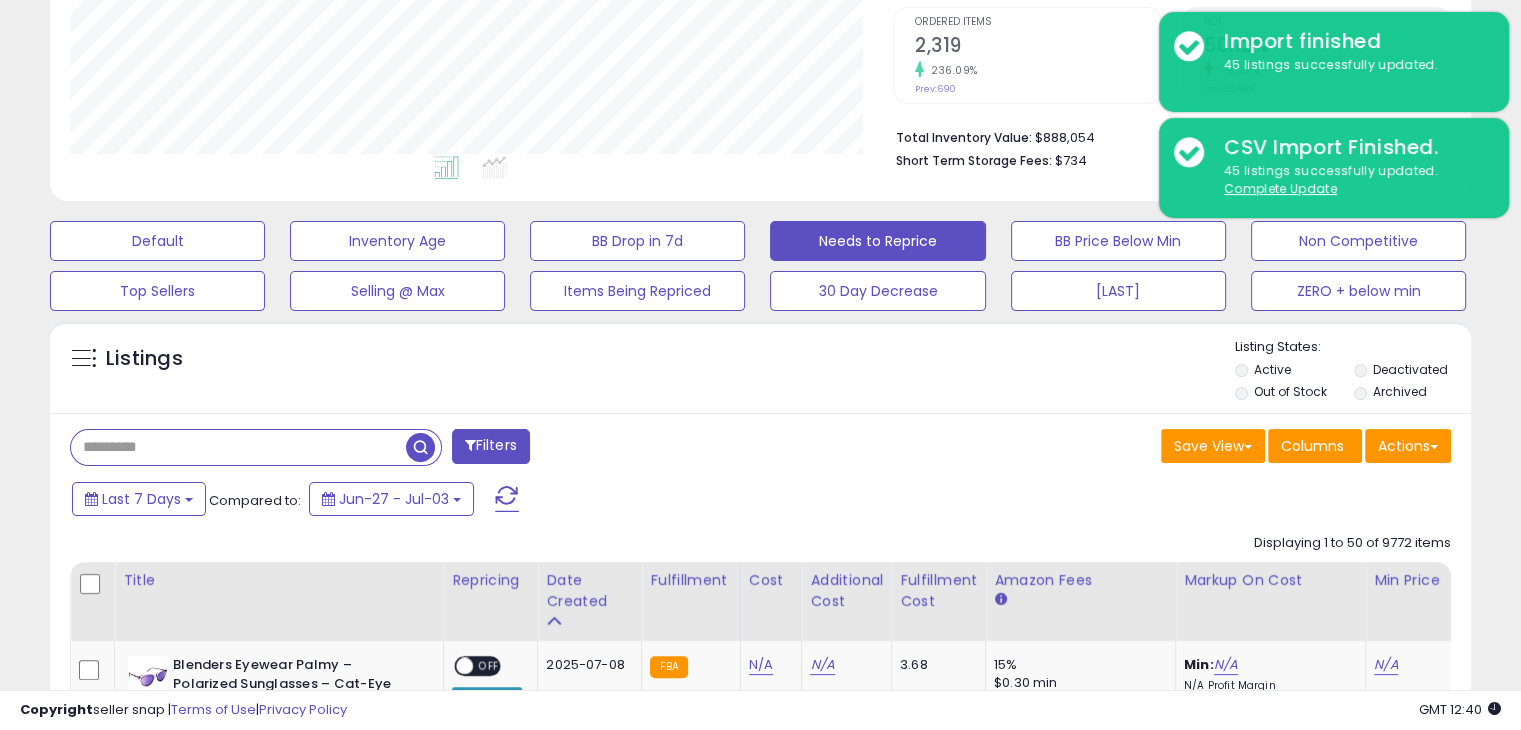paste on "**********" 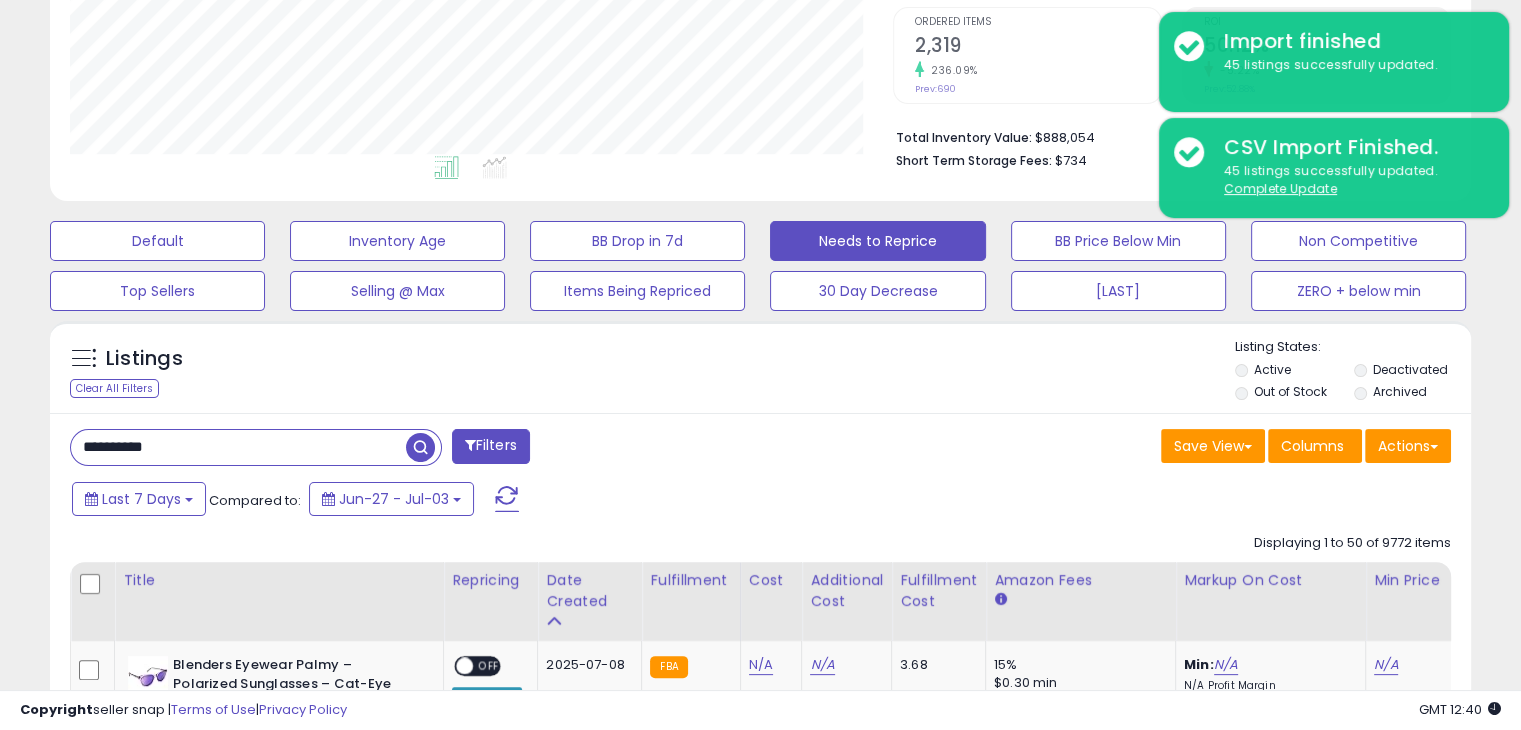 type on "**********" 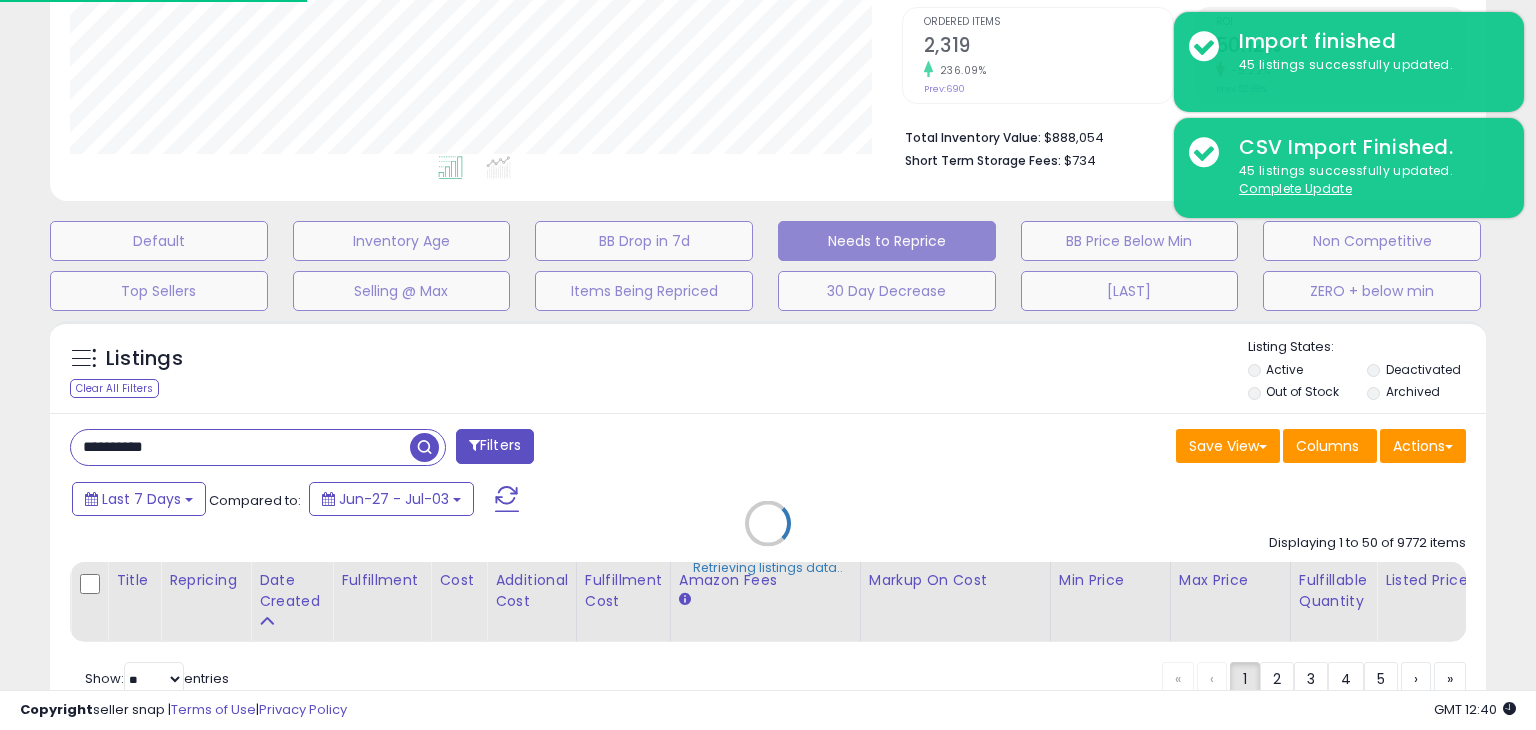 scroll, scrollTop: 999589, scrollLeft: 999168, axis: both 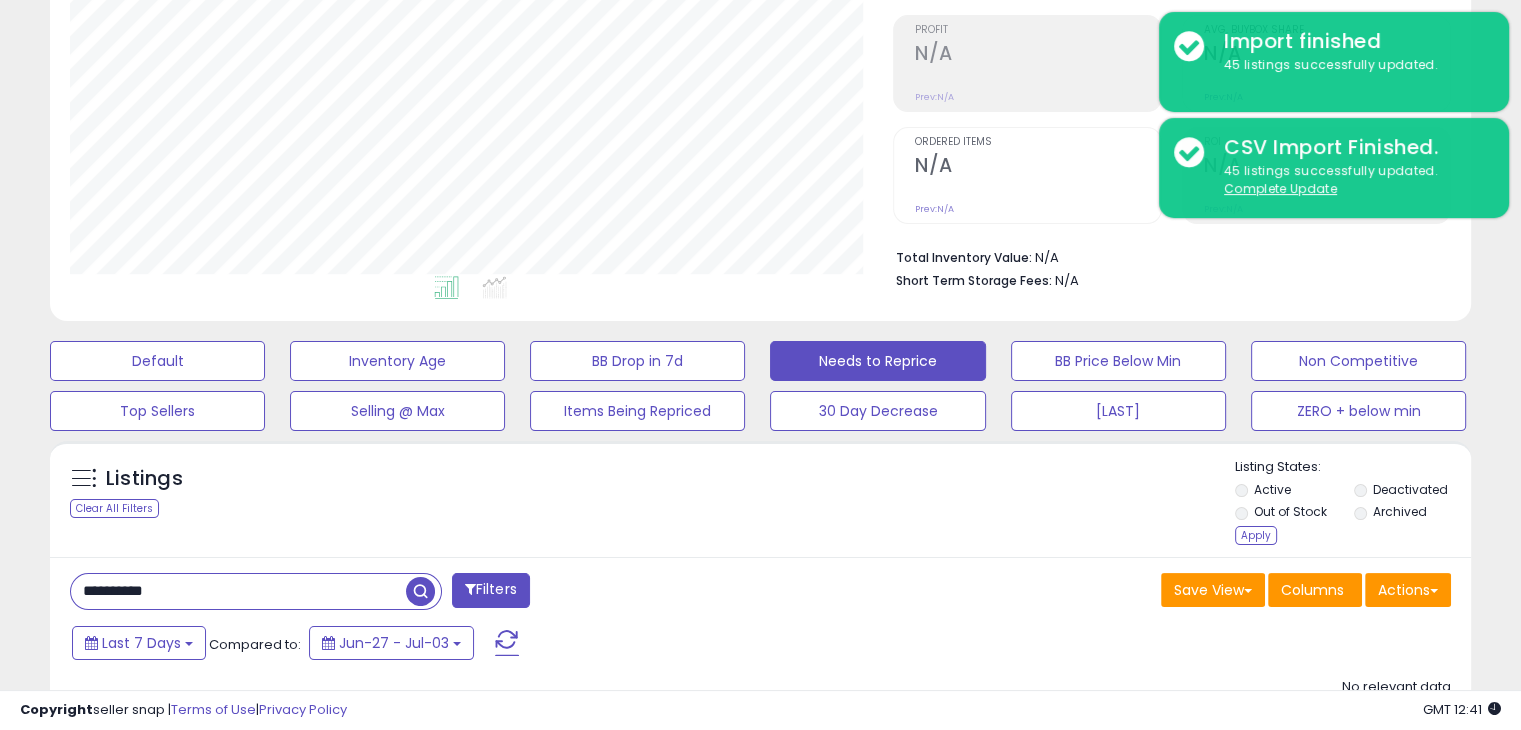 click on "Apply" at bounding box center [1256, 535] 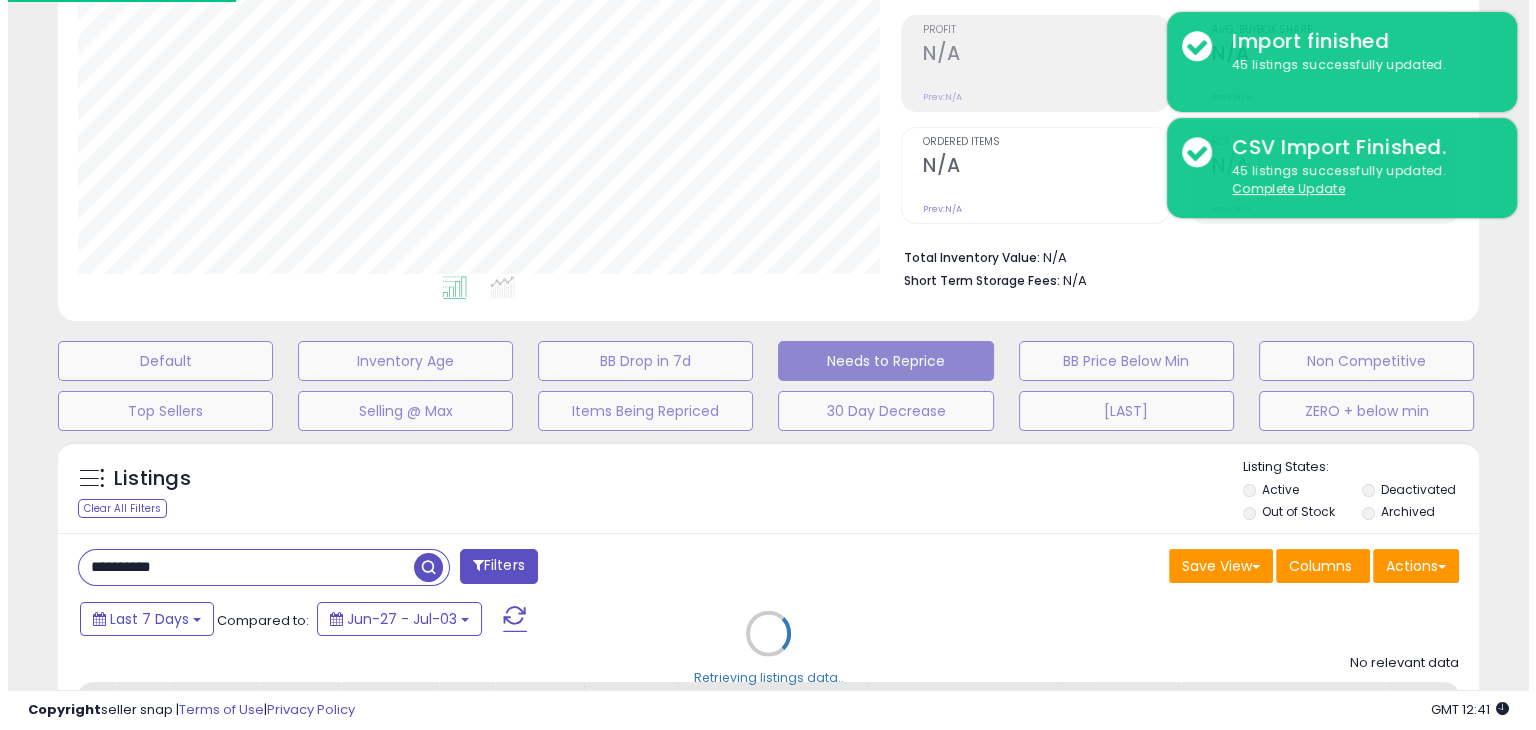 scroll, scrollTop: 999589, scrollLeft: 999168, axis: both 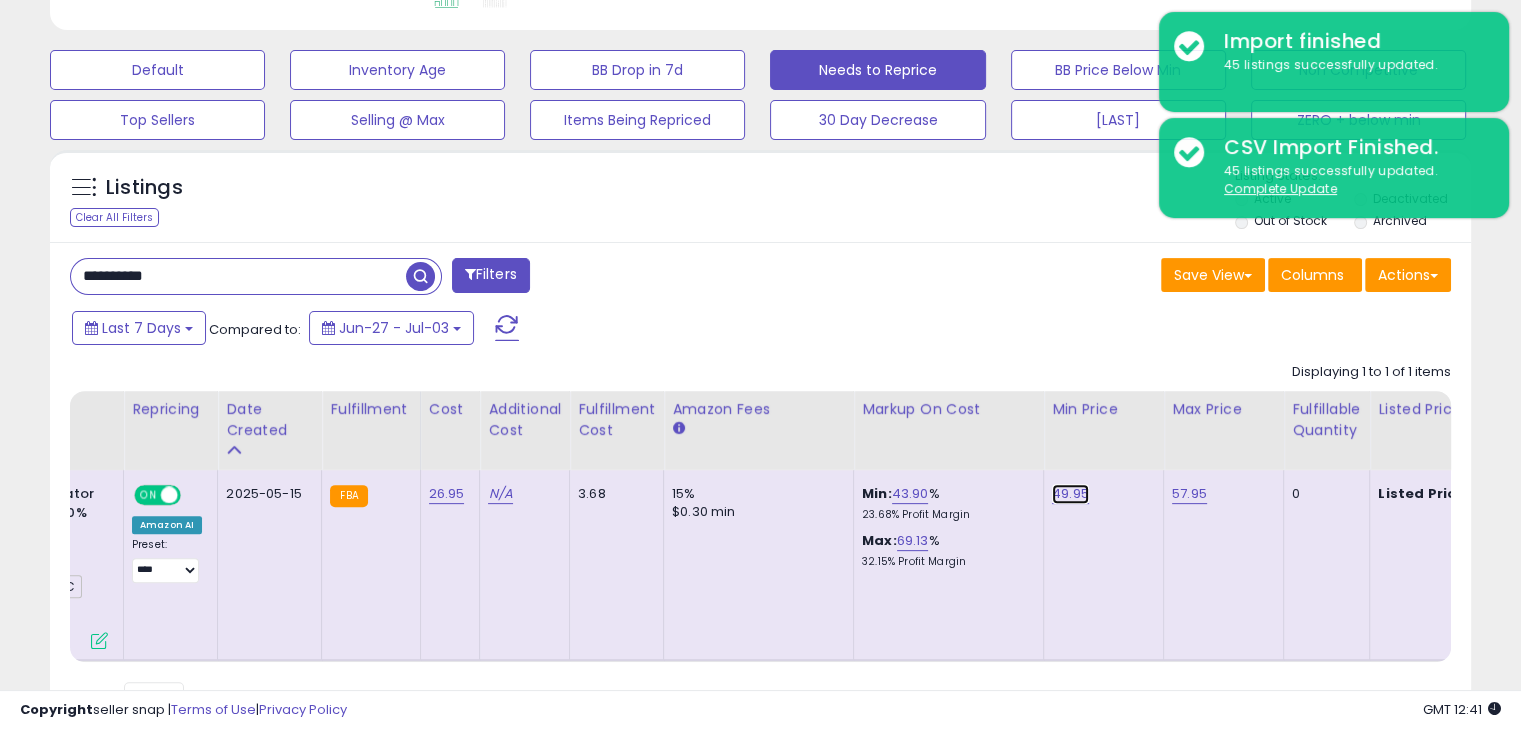 click on "49.95" at bounding box center [1070, 494] 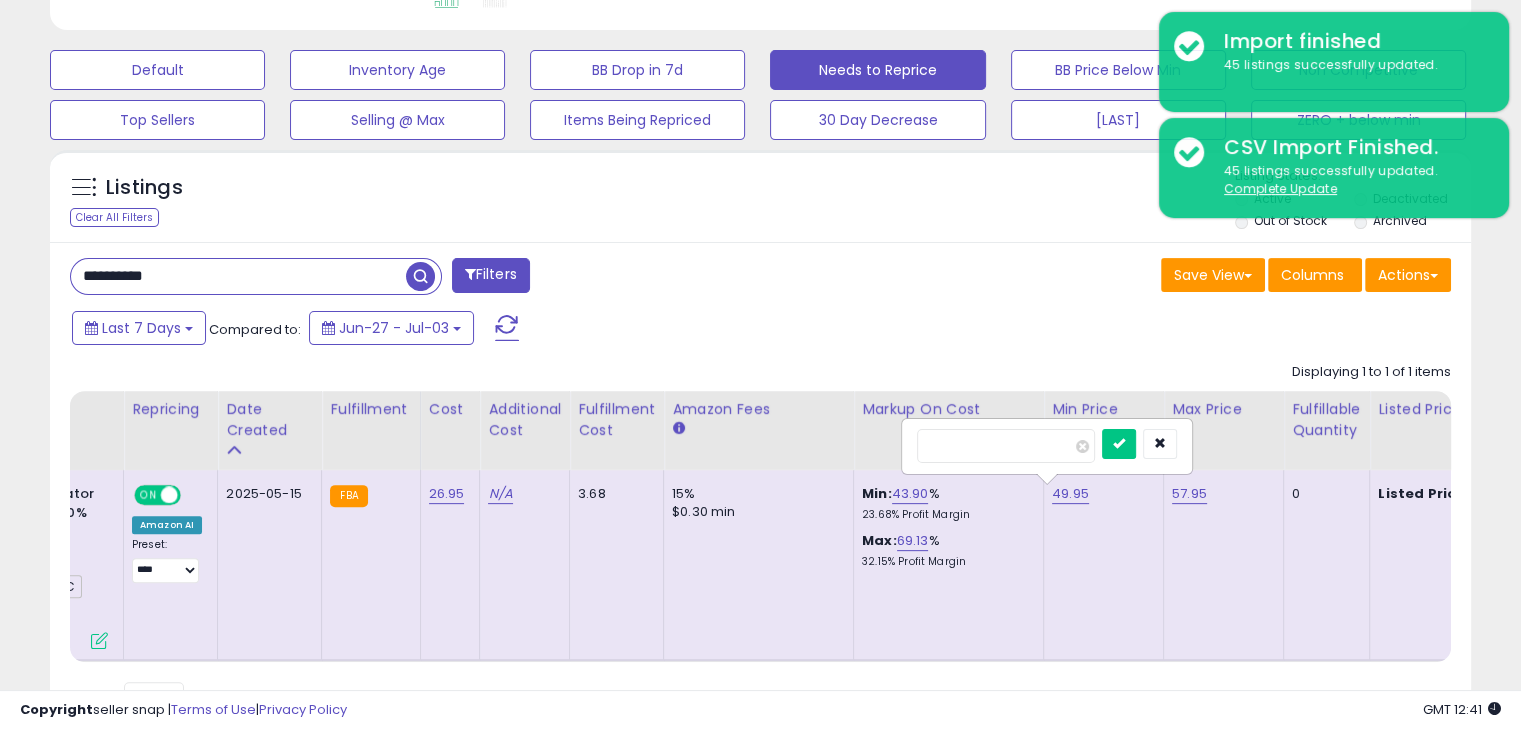 drag, startPoint x: 1012, startPoint y: 449, endPoint x: 862, endPoint y: 448, distance: 150.00333 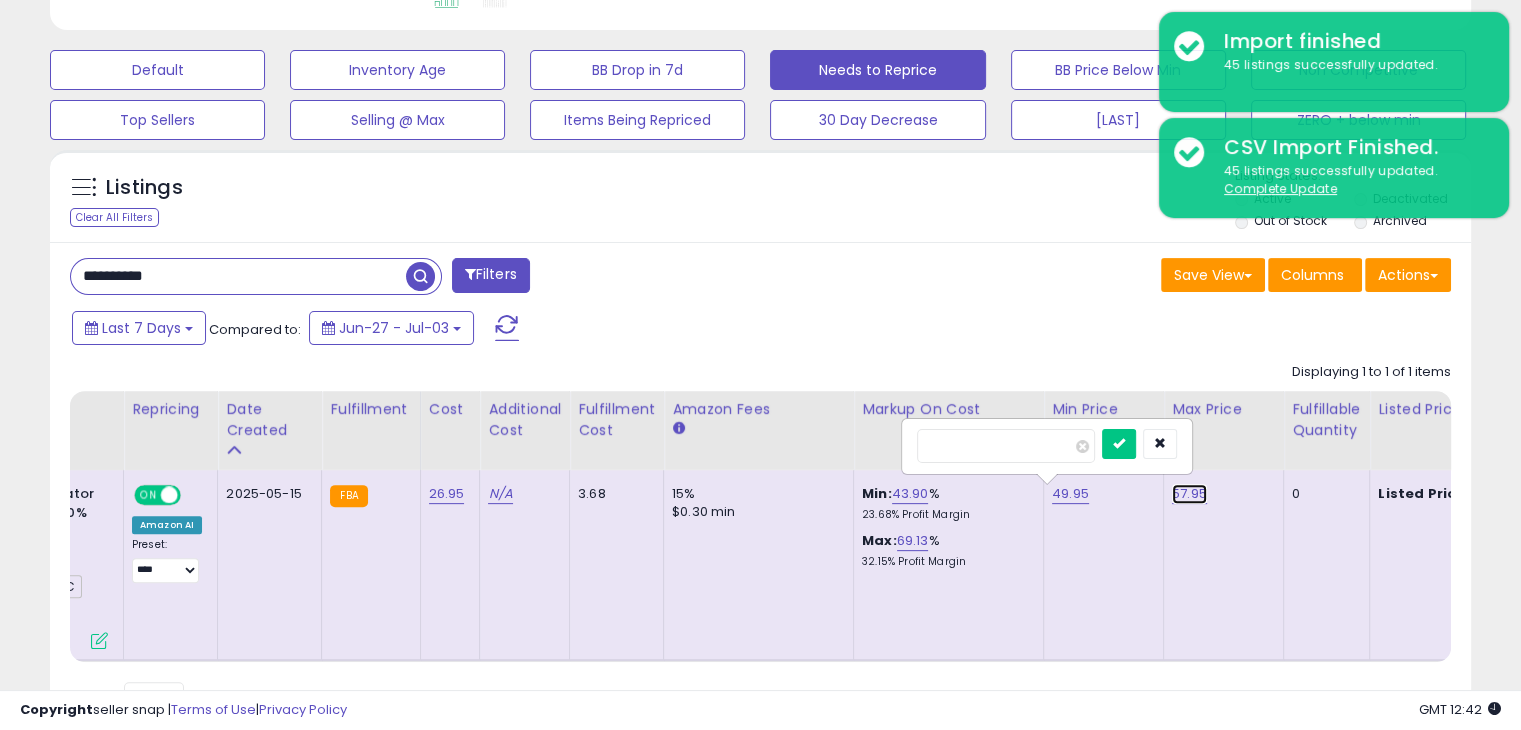 drag, startPoint x: 1194, startPoint y: 492, endPoint x: 1180, endPoint y: 491, distance: 14.035668 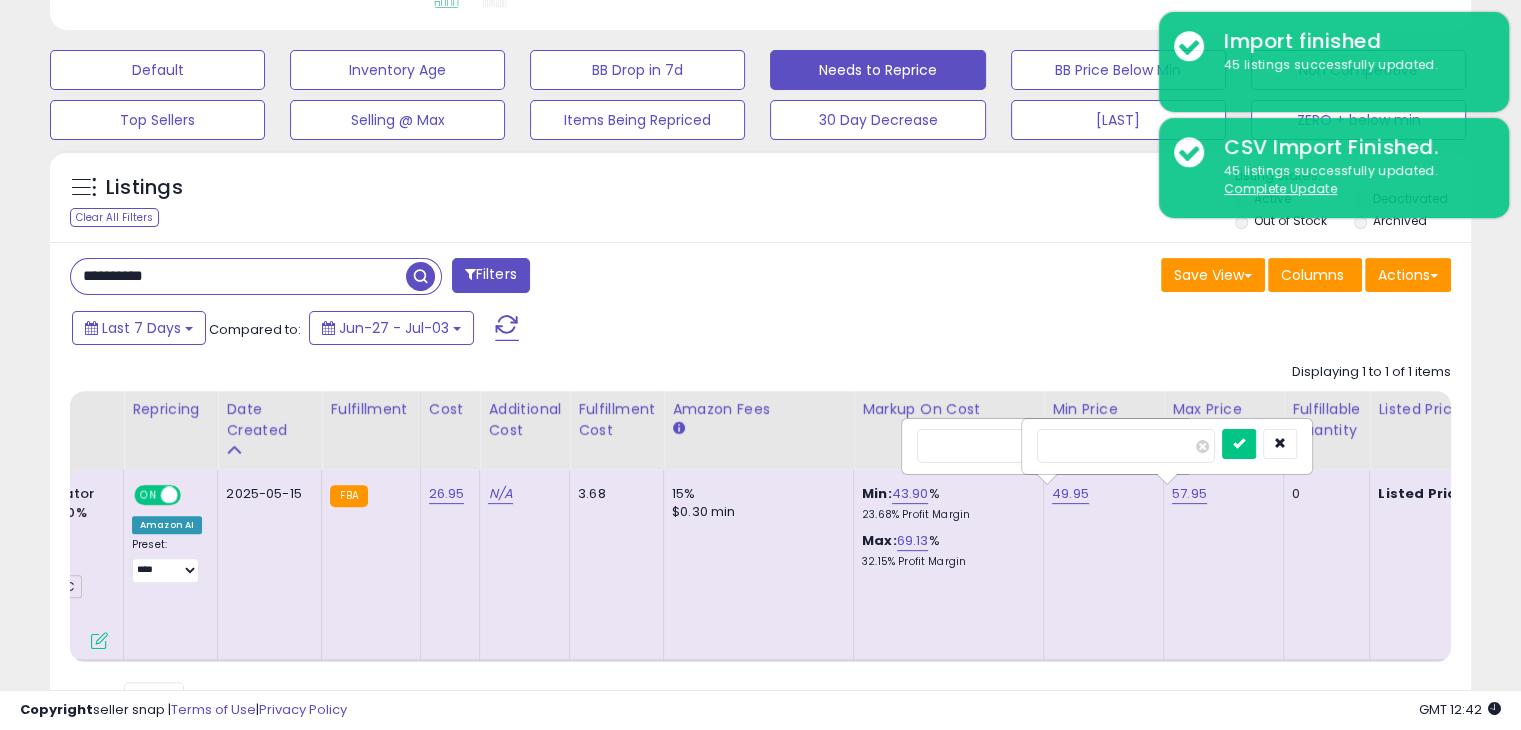 drag, startPoint x: 1096, startPoint y: 447, endPoint x: 906, endPoint y: 423, distance: 191.5098 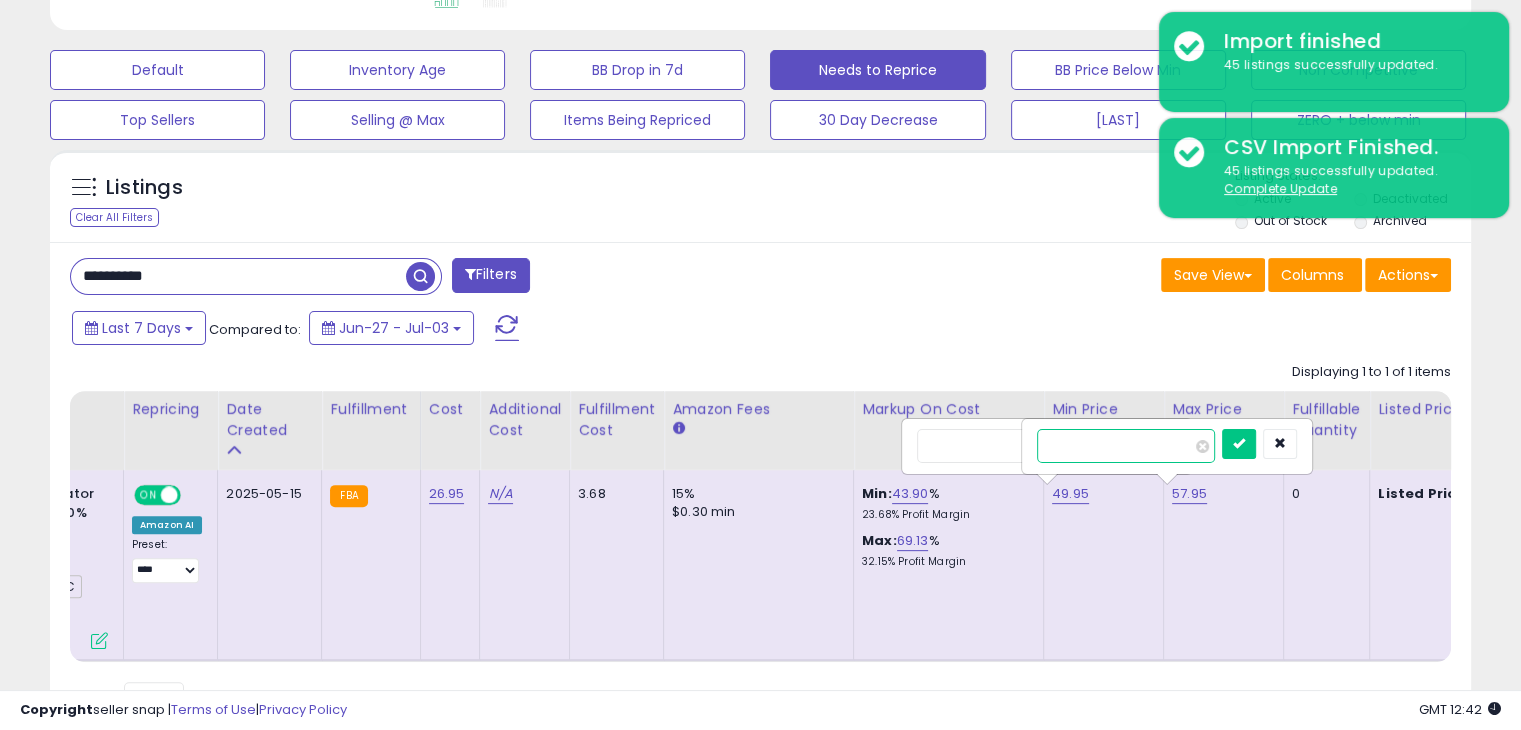 scroll, scrollTop: 0, scrollLeft: 0, axis: both 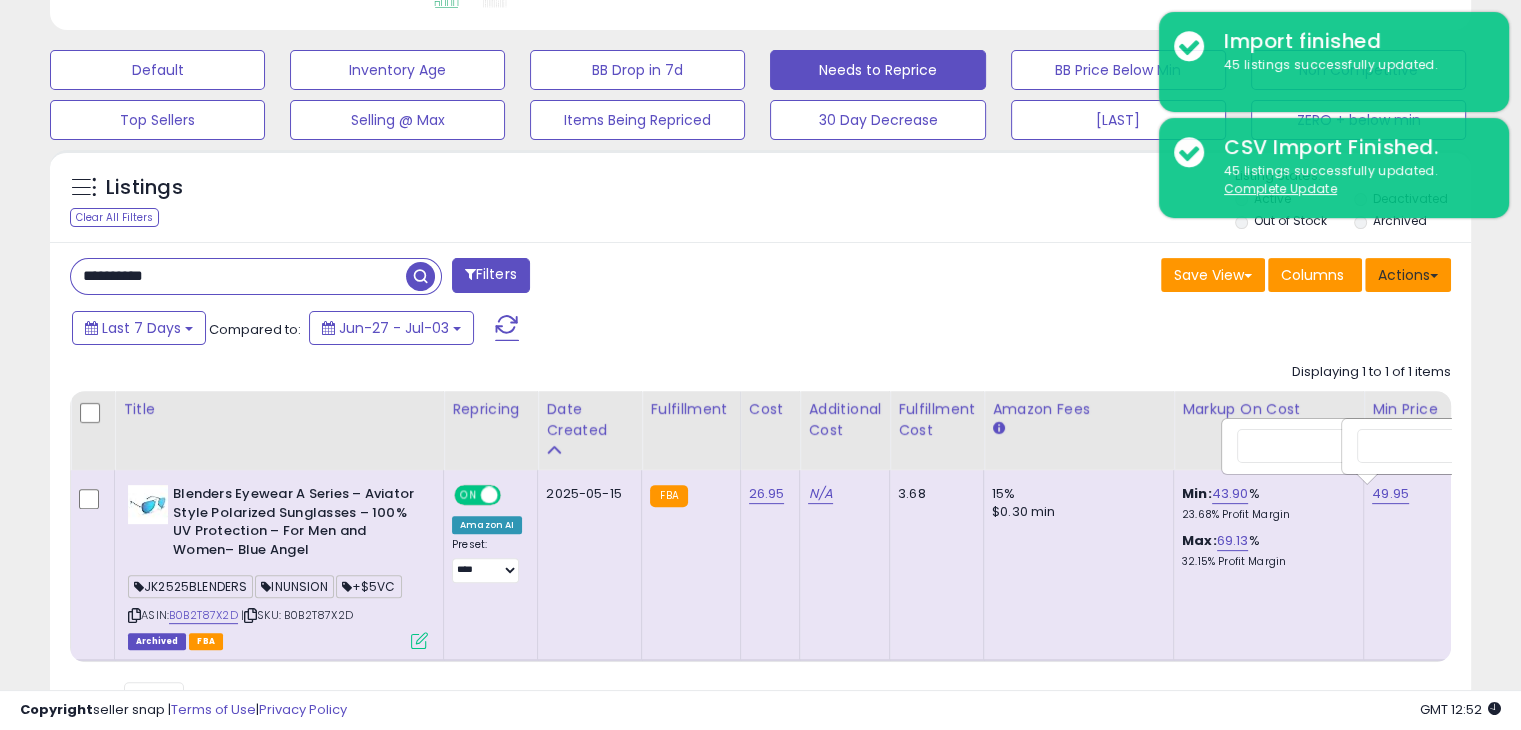 click on "Actions" at bounding box center (1408, 275) 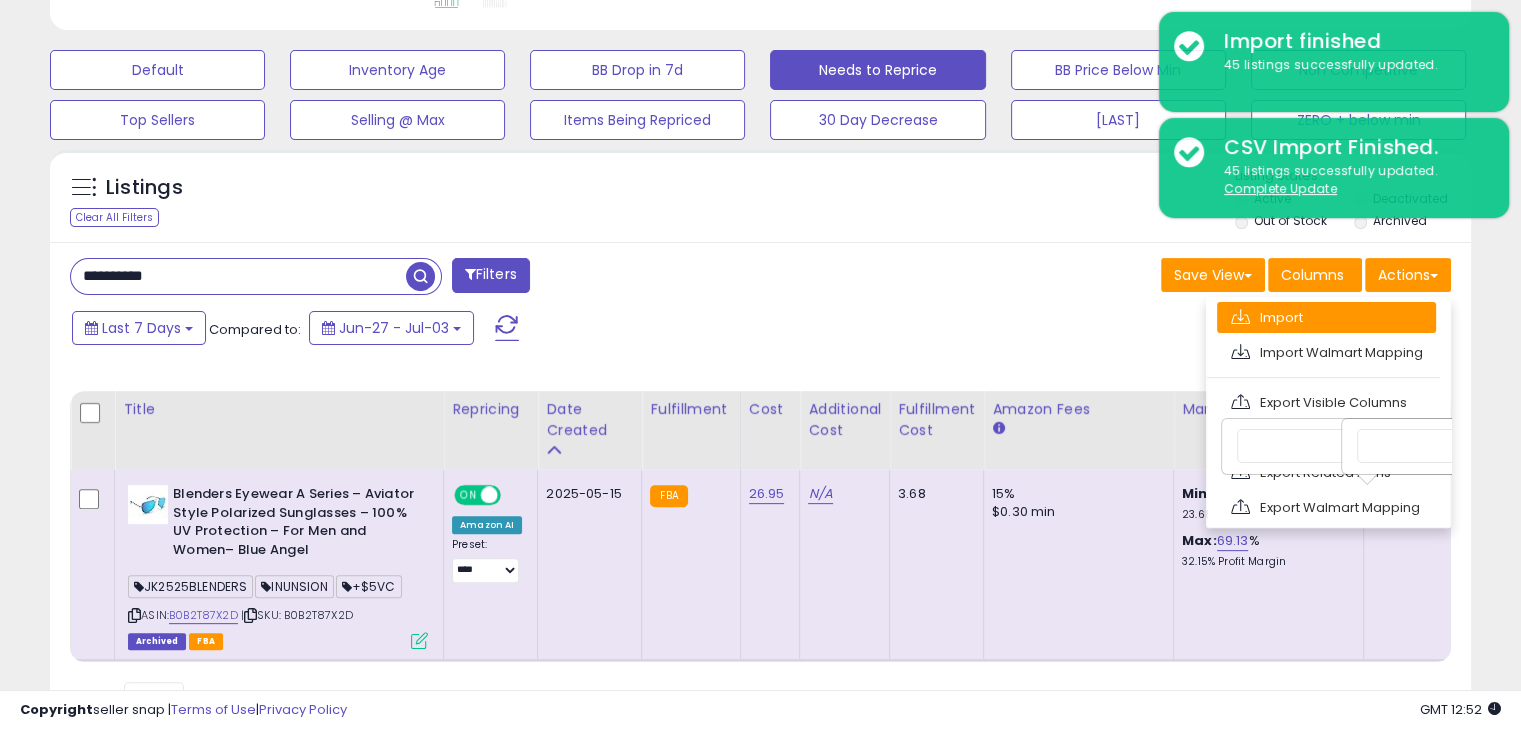 click on "Import" at bounding box center [1326, 317] 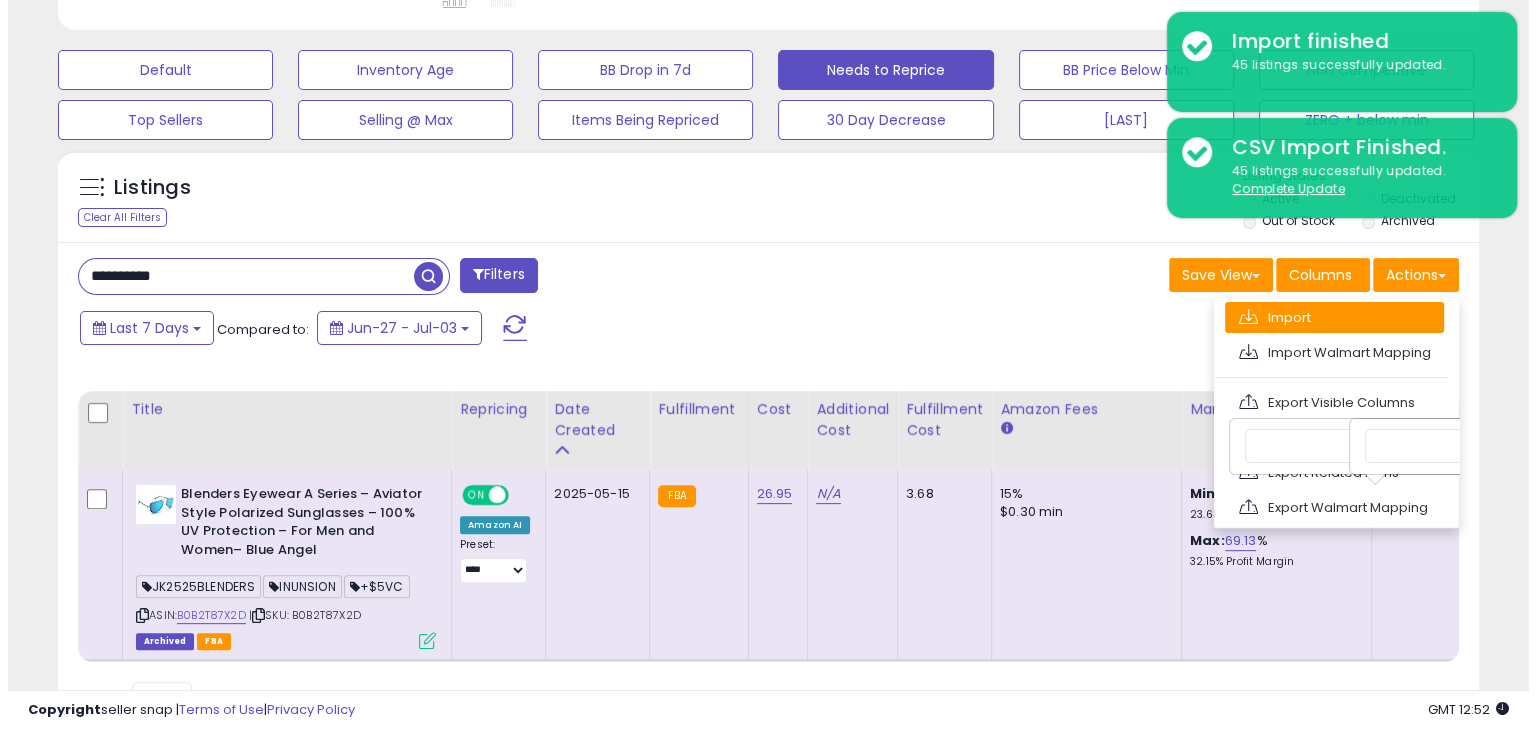 scroll, scrollTop: 999589, scrollLeft: 999168, axis: both 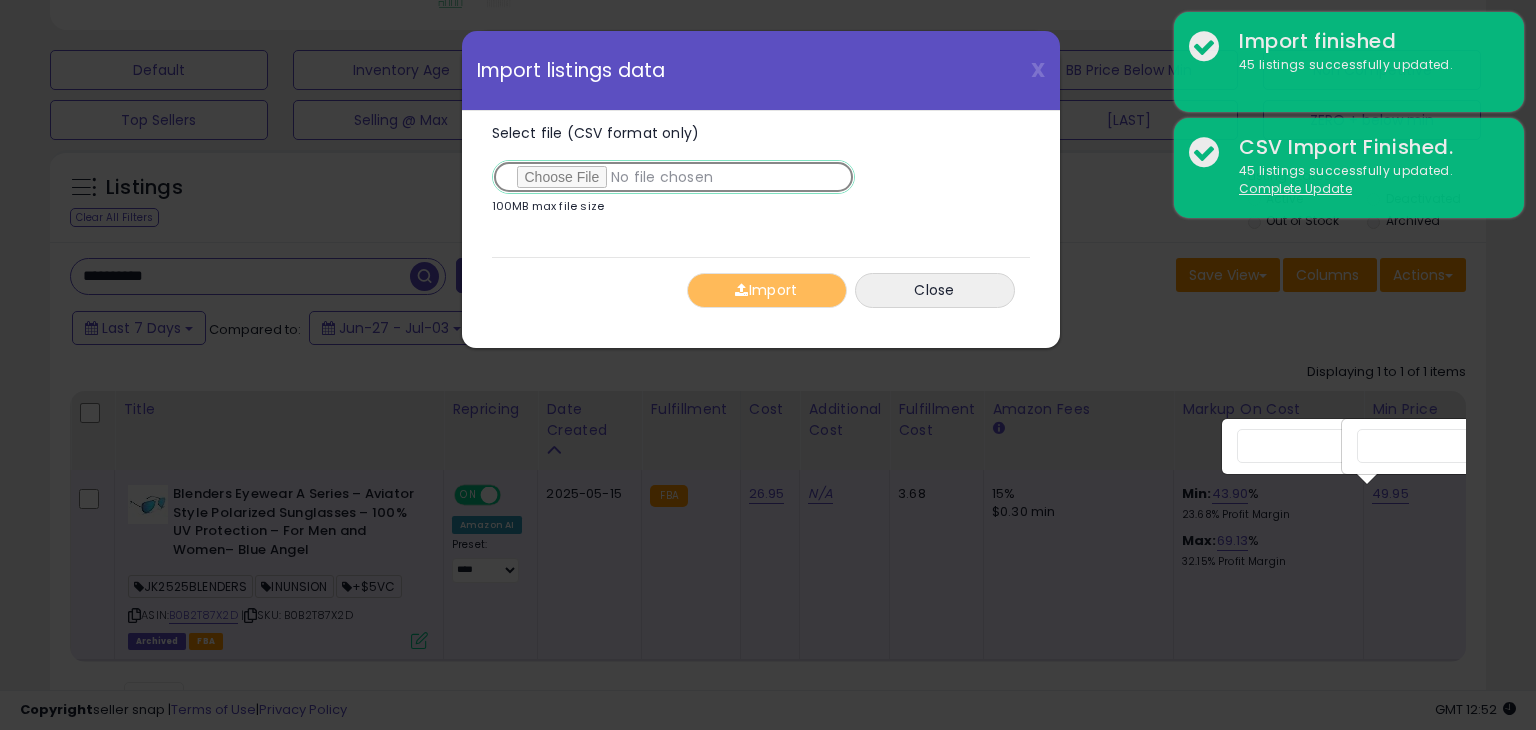 click on "Select file (CSV format only)" at bounding box center [673, 177] 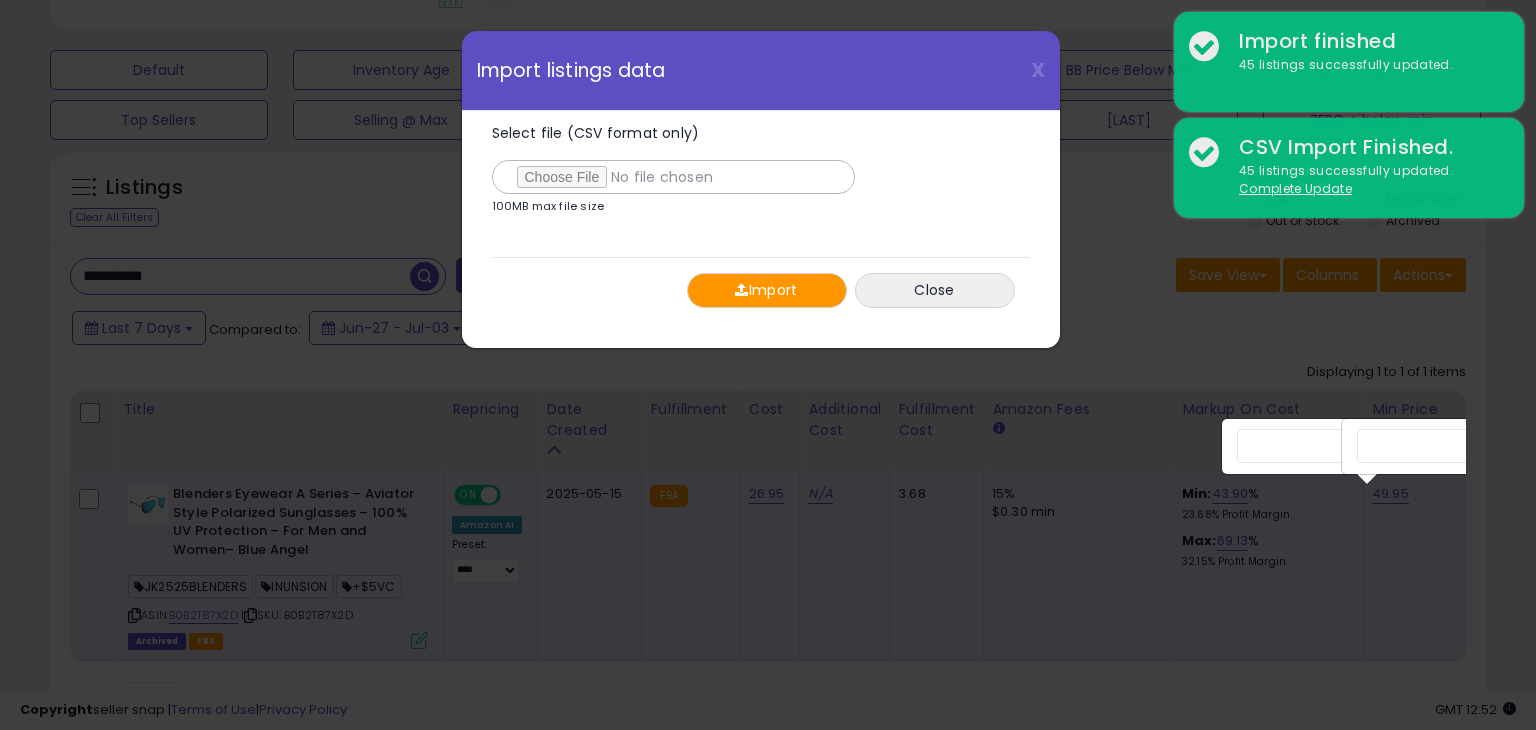 click on "Import" at bounding box center (767, 290) 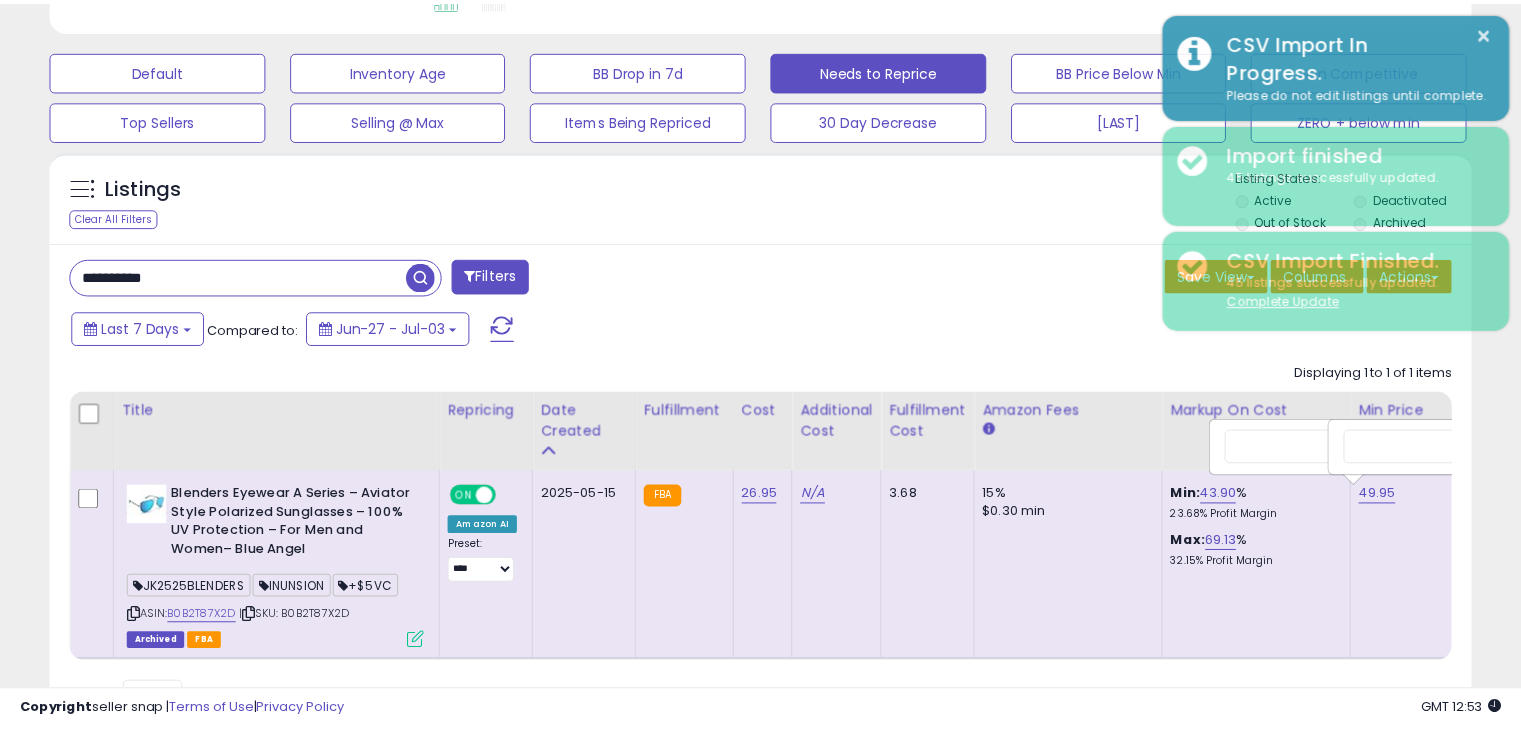 scroll, scrollTop: 409, scrollLeft: 822, axis: both 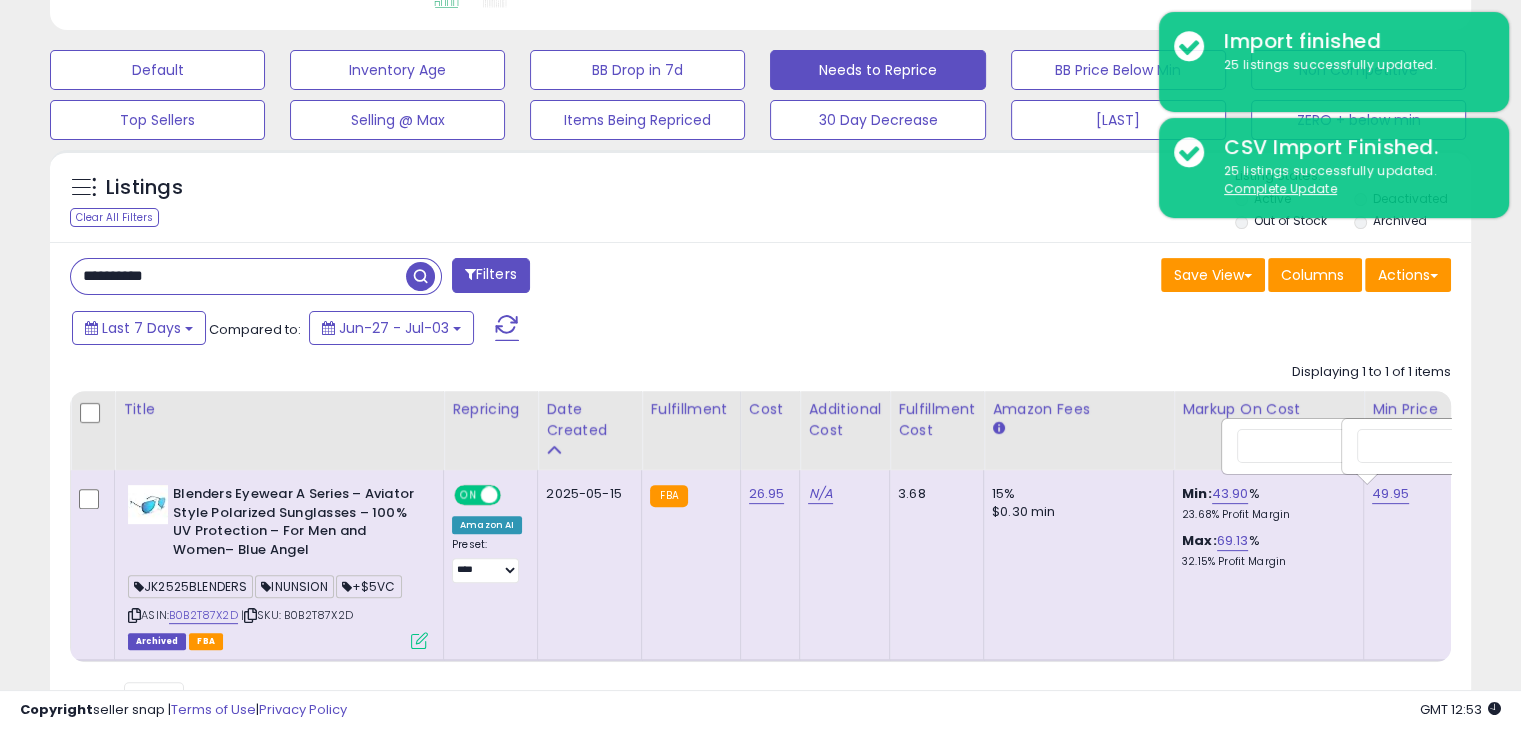click at bounding box center [419, 640] 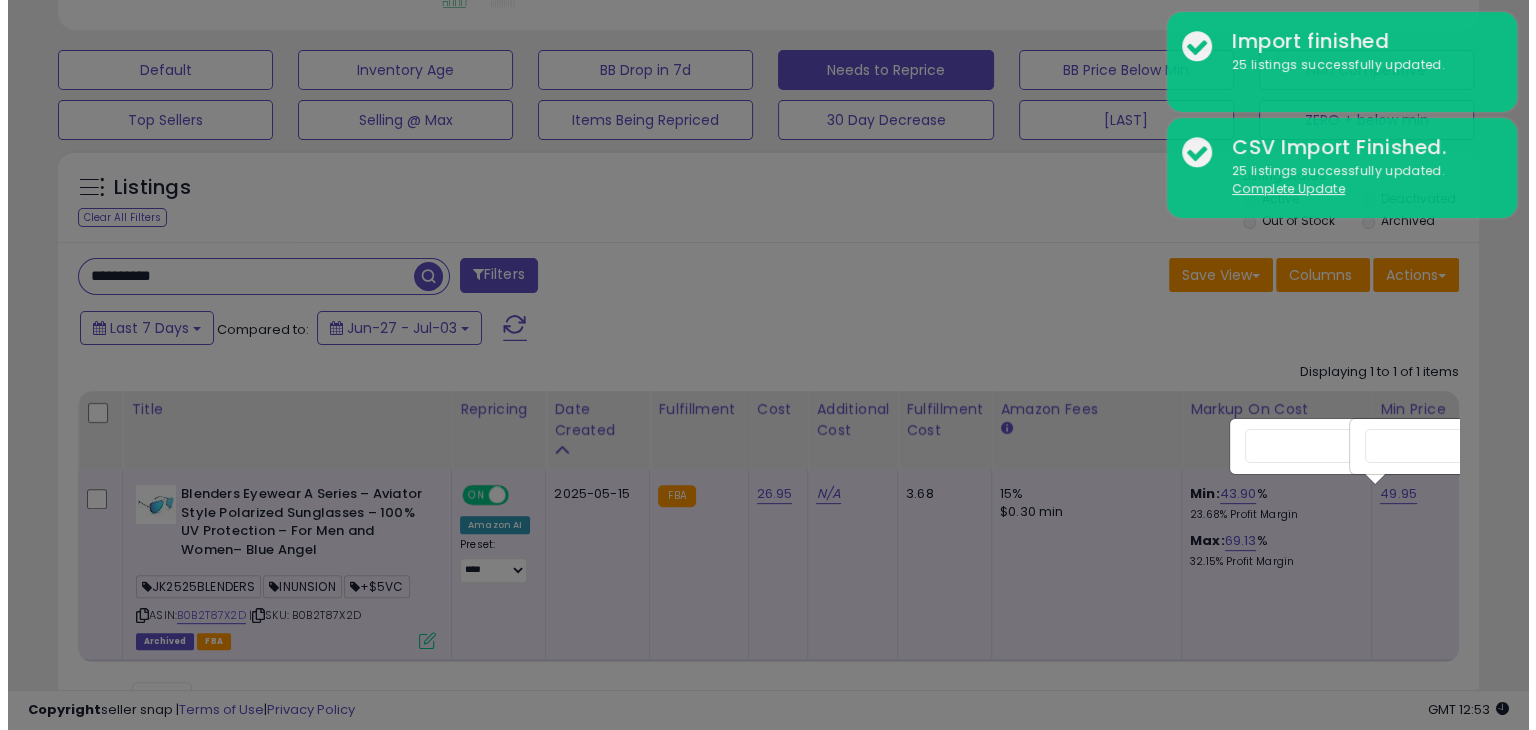 scroll, scrollTop: 999589, scrollLeft: 999168, axis: both 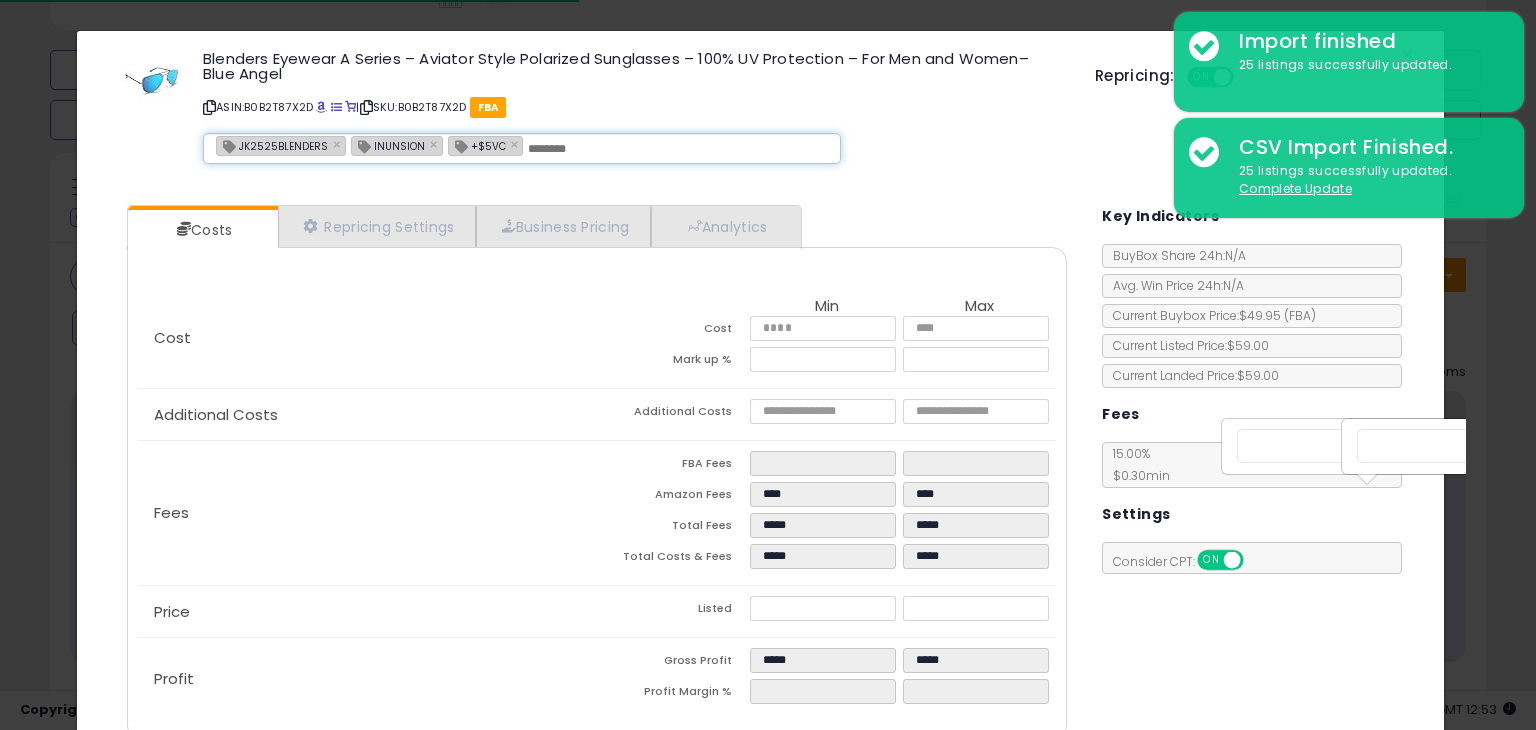 click at bounding box center (678, 149) 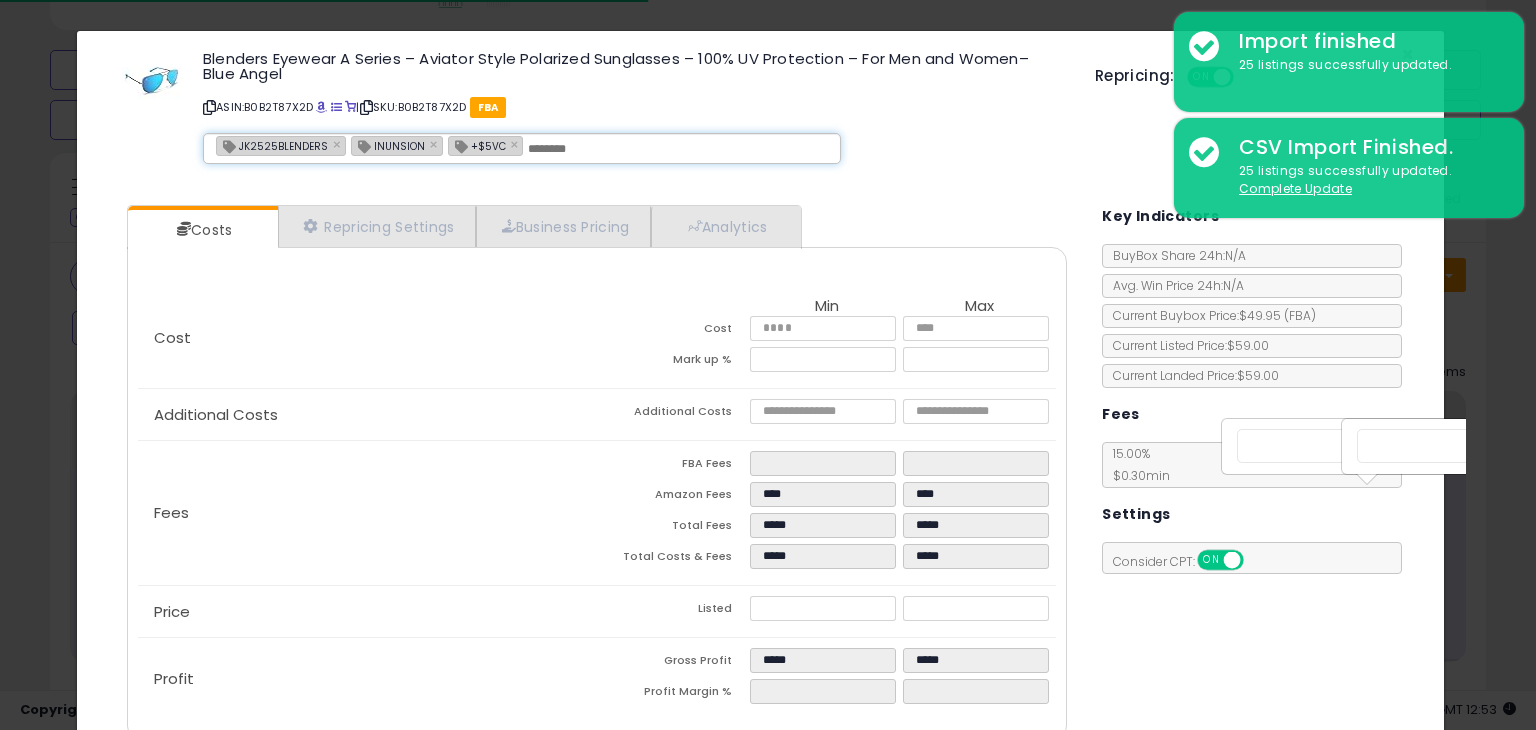 paste on "**********" 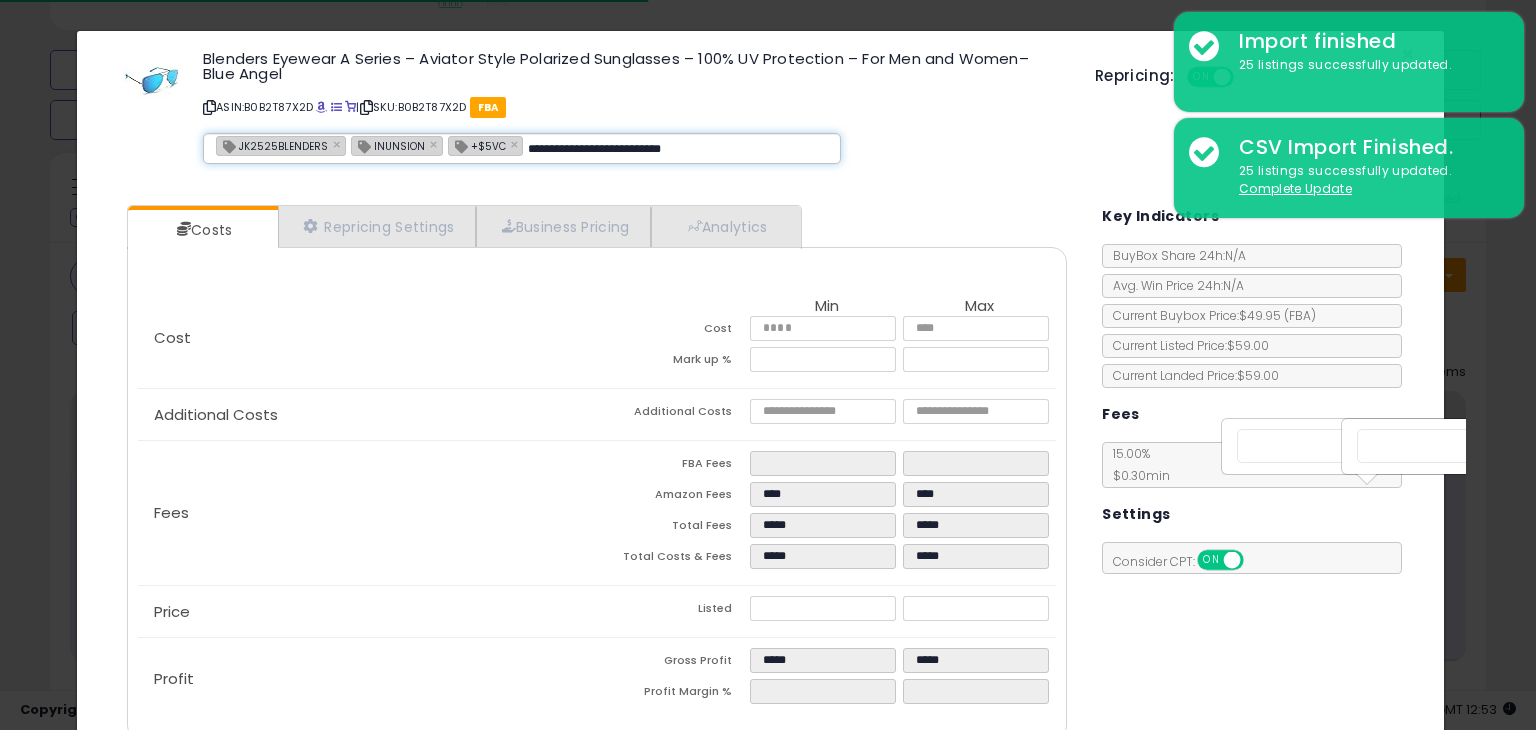 type on "**********" 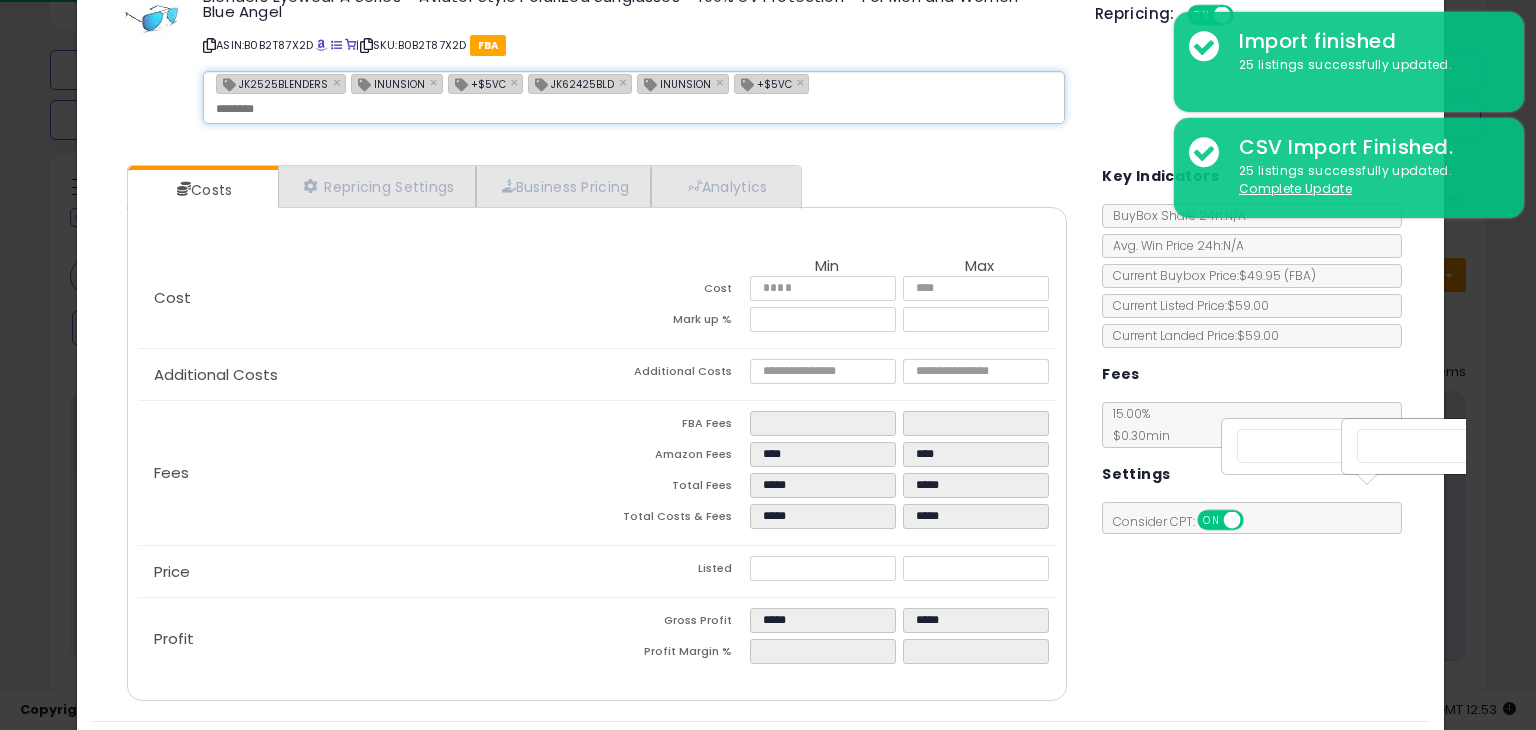 scroll 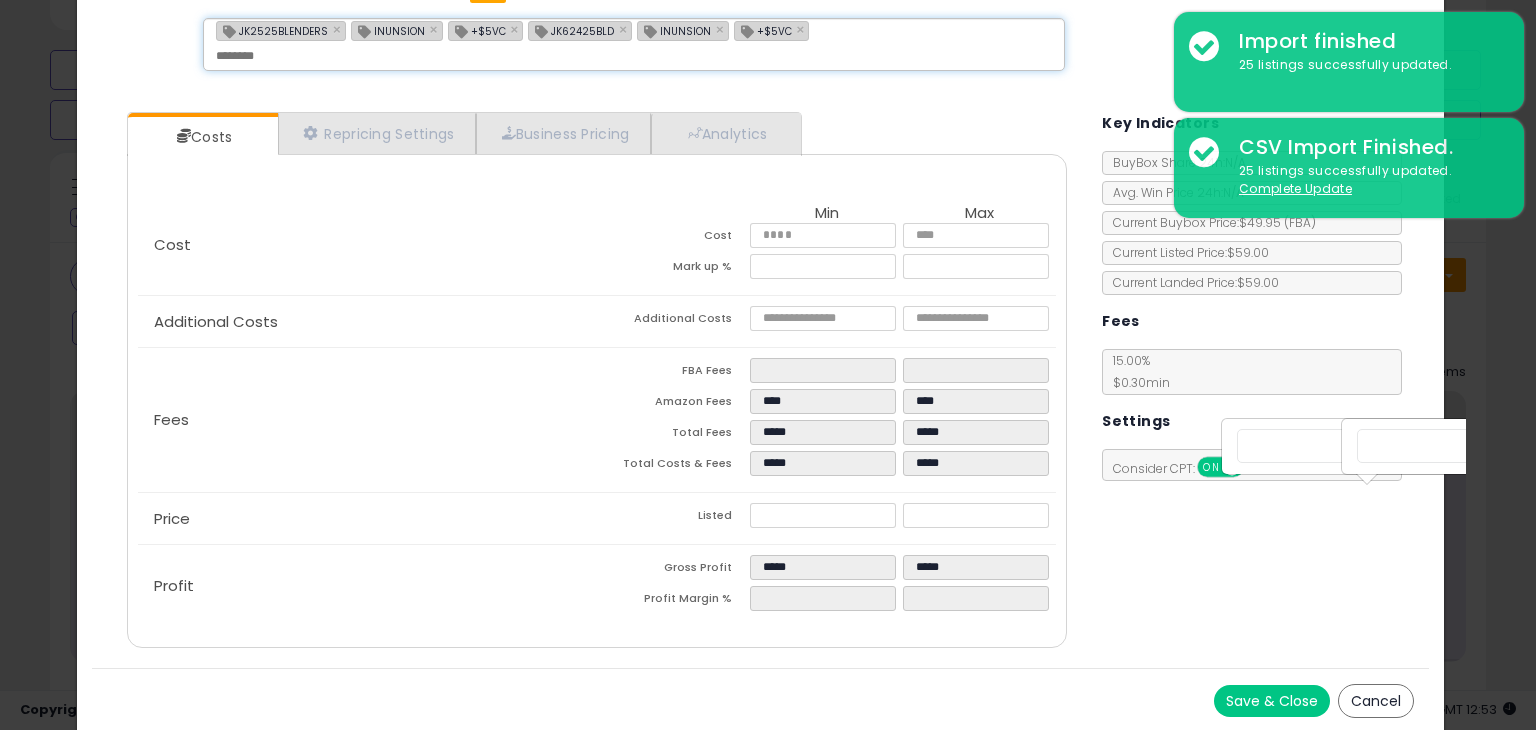 click on "Save & Close" at bounding box center (1272, 701) 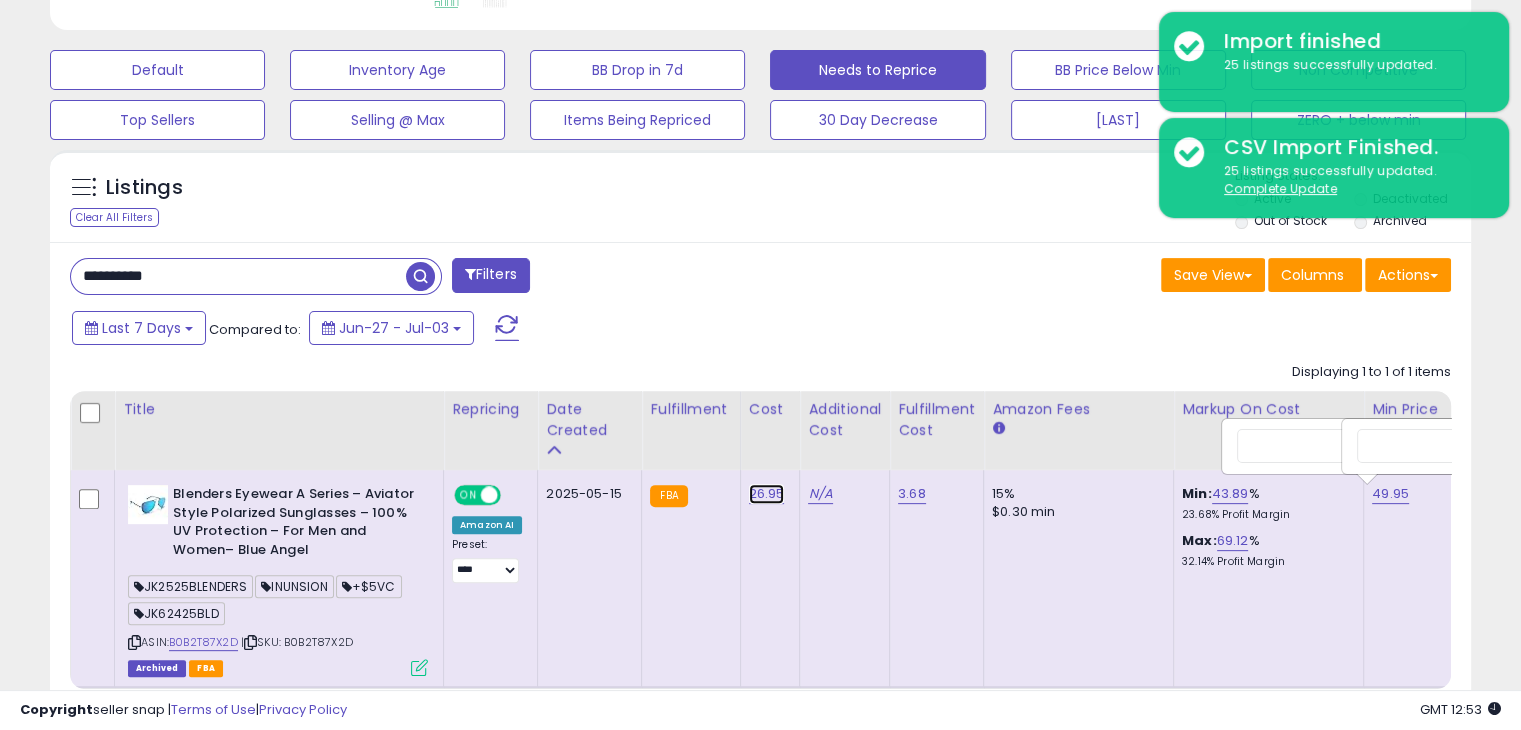 click on "26.95" at bounding box center (767, 494) 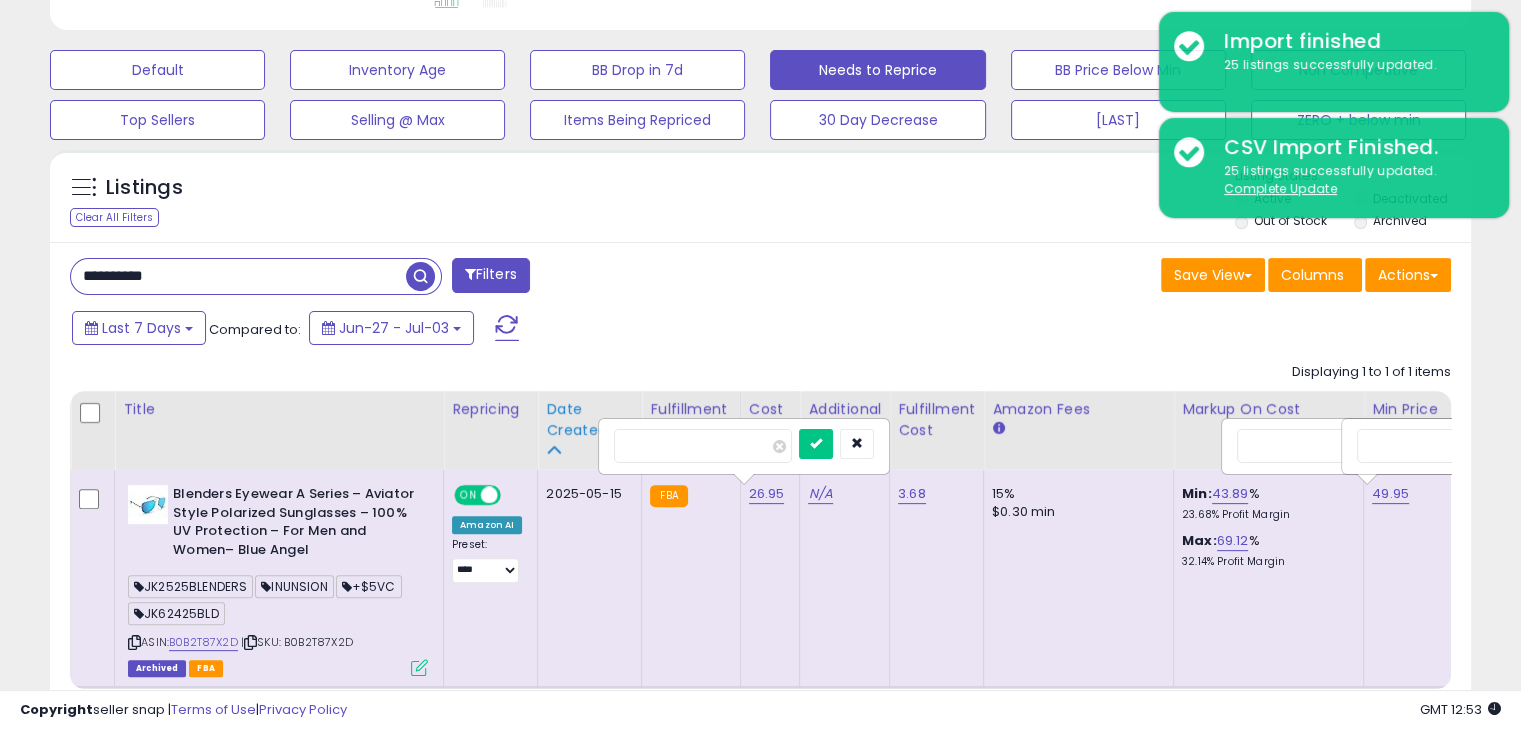 drag, startPoint x: 674, startPoint y: 442, endPoint x: 580, endPoint y: 435, distance: 94.26028 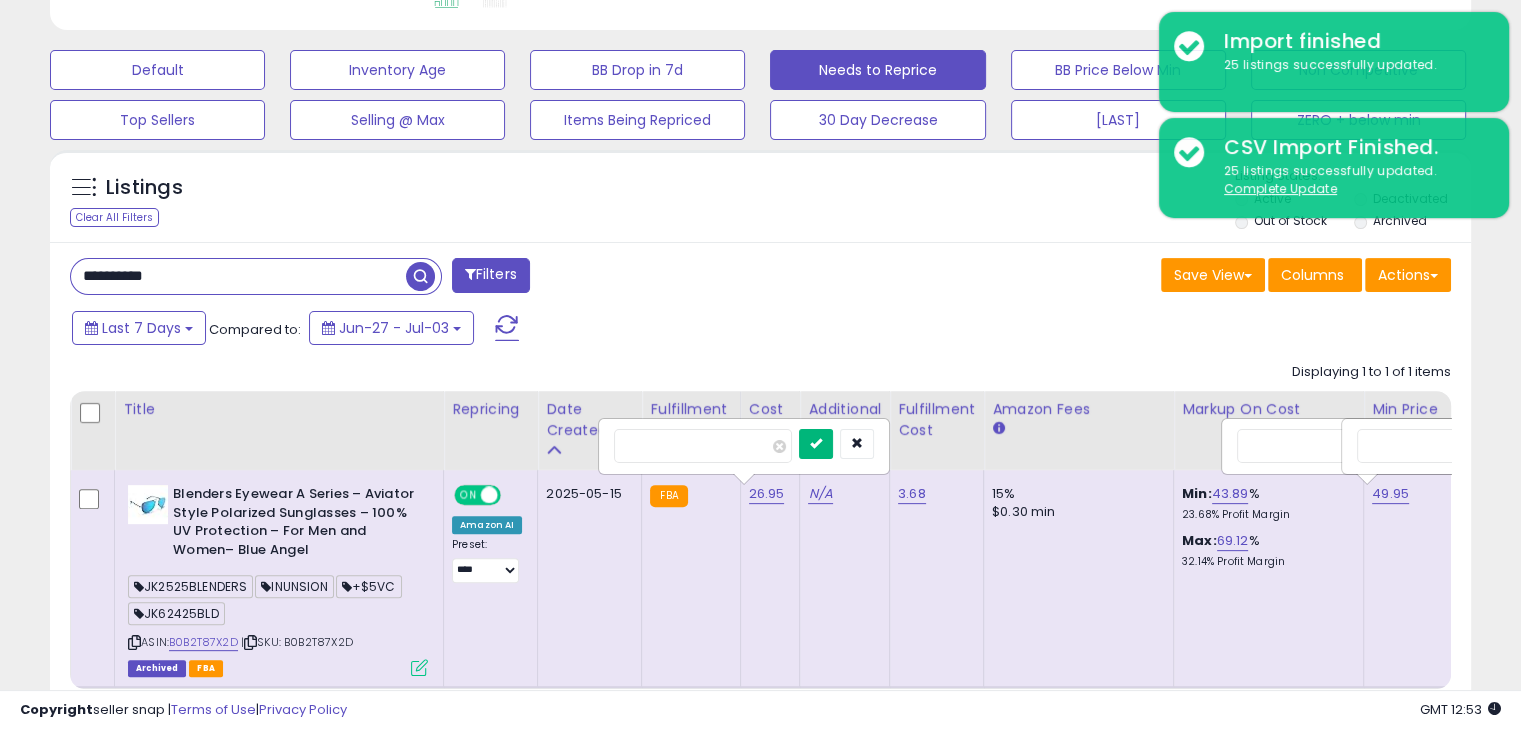 type on "*****" 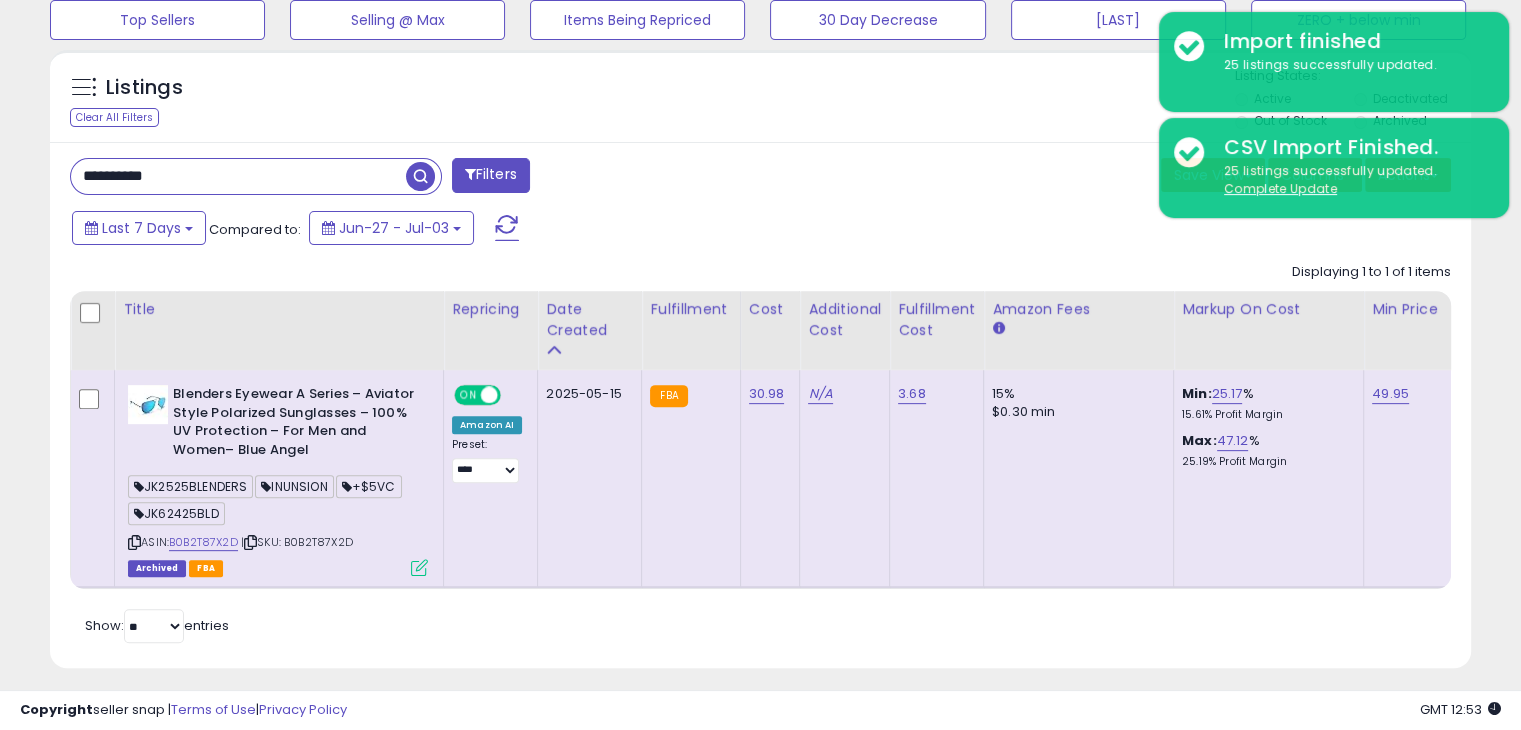click on "ON" at bounding box center [468, 395] 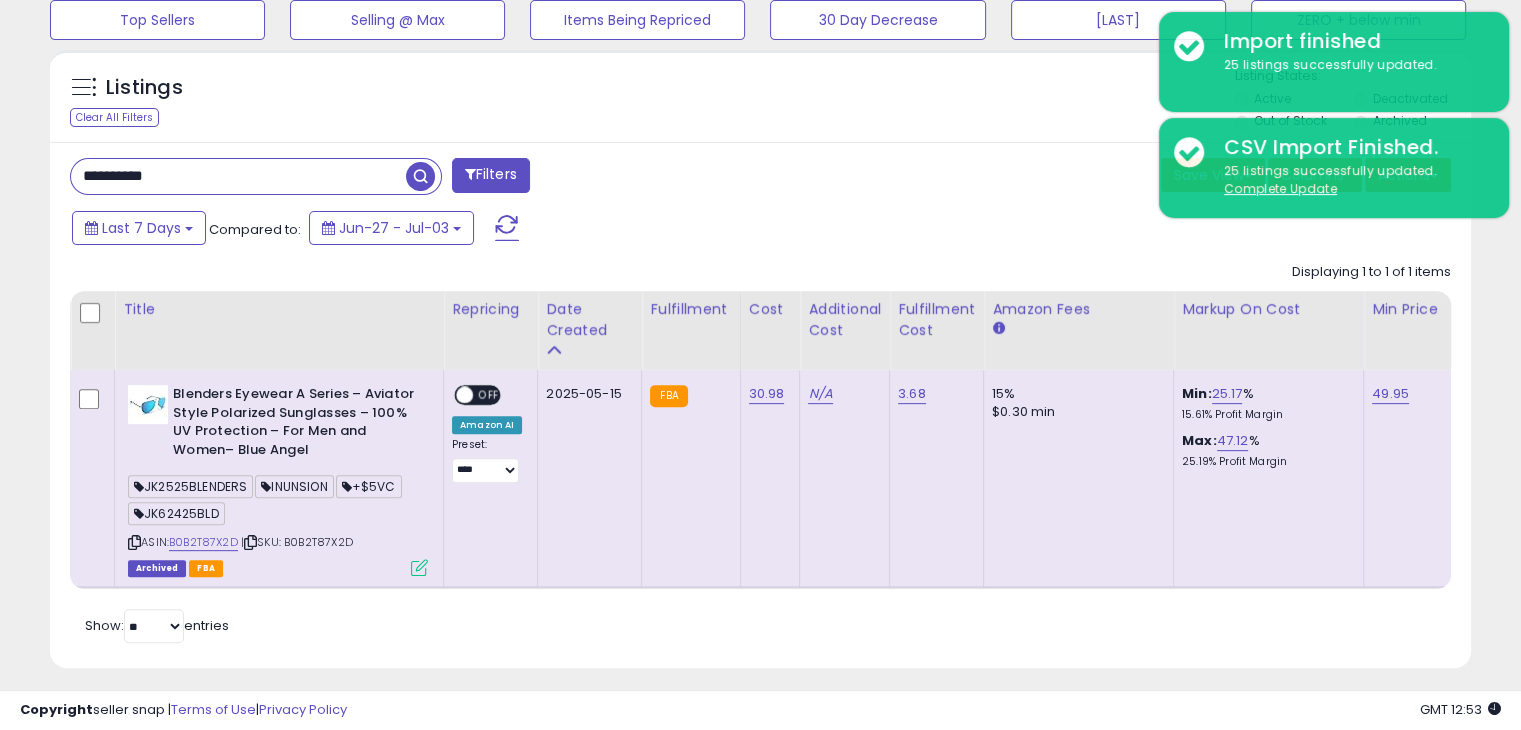click on "Last 7 Days
Compared to:
Jun-27 - Jul-03" at bounding box center [585, 230] 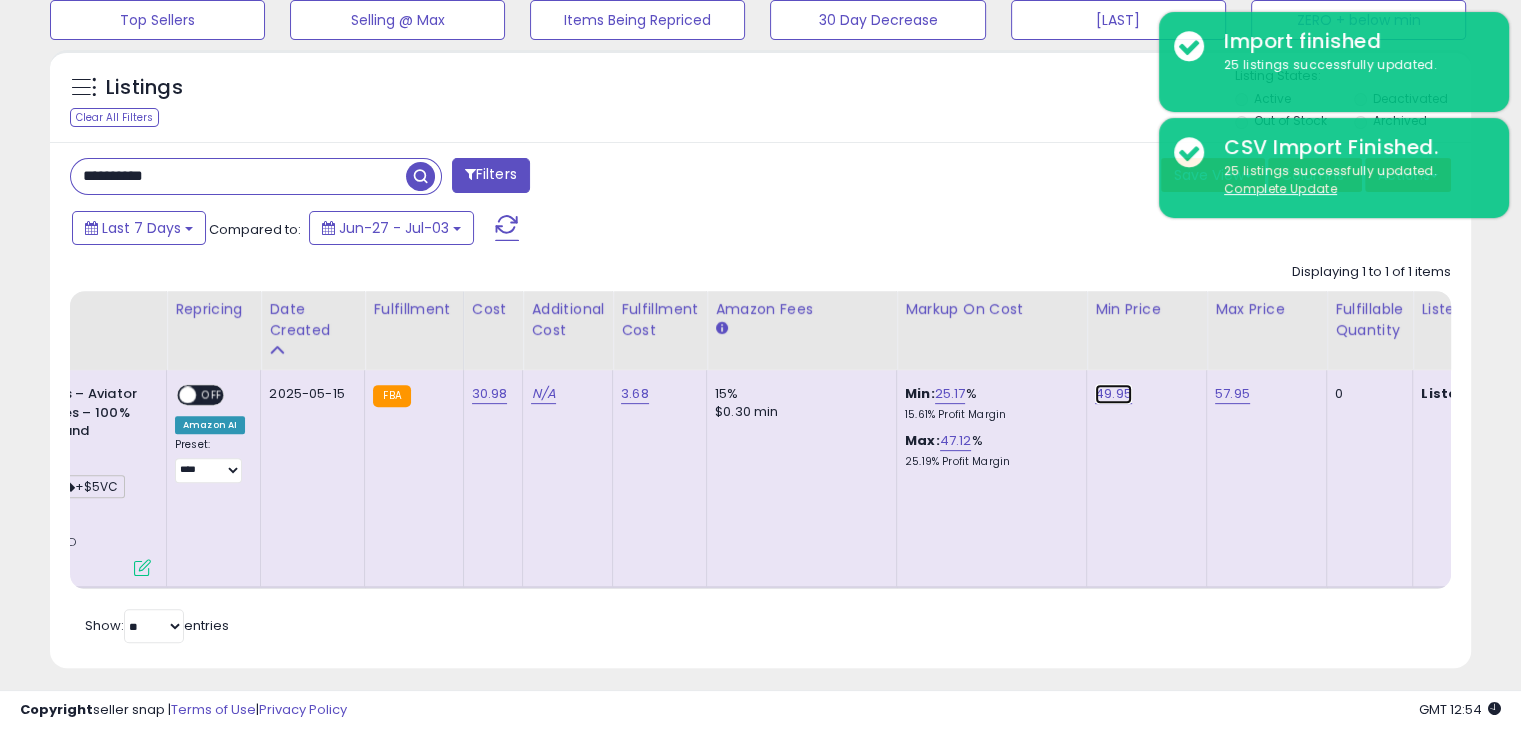 click on "49.95" at bounding box center (1113, 394) 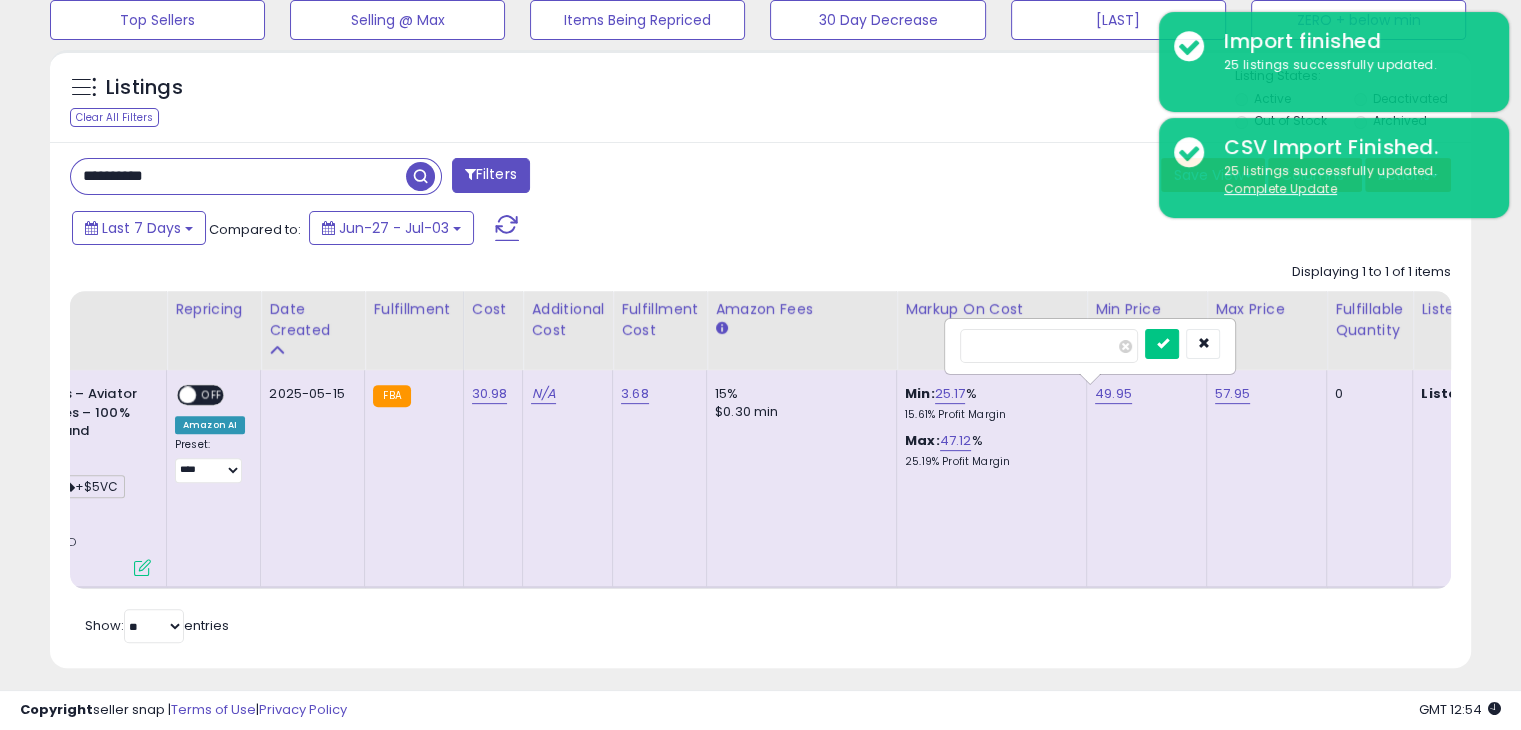 drag, startPoint x: 979, startPoint y: 352, endPoint x: 921, endPoint y: 350, distance: 58.034473 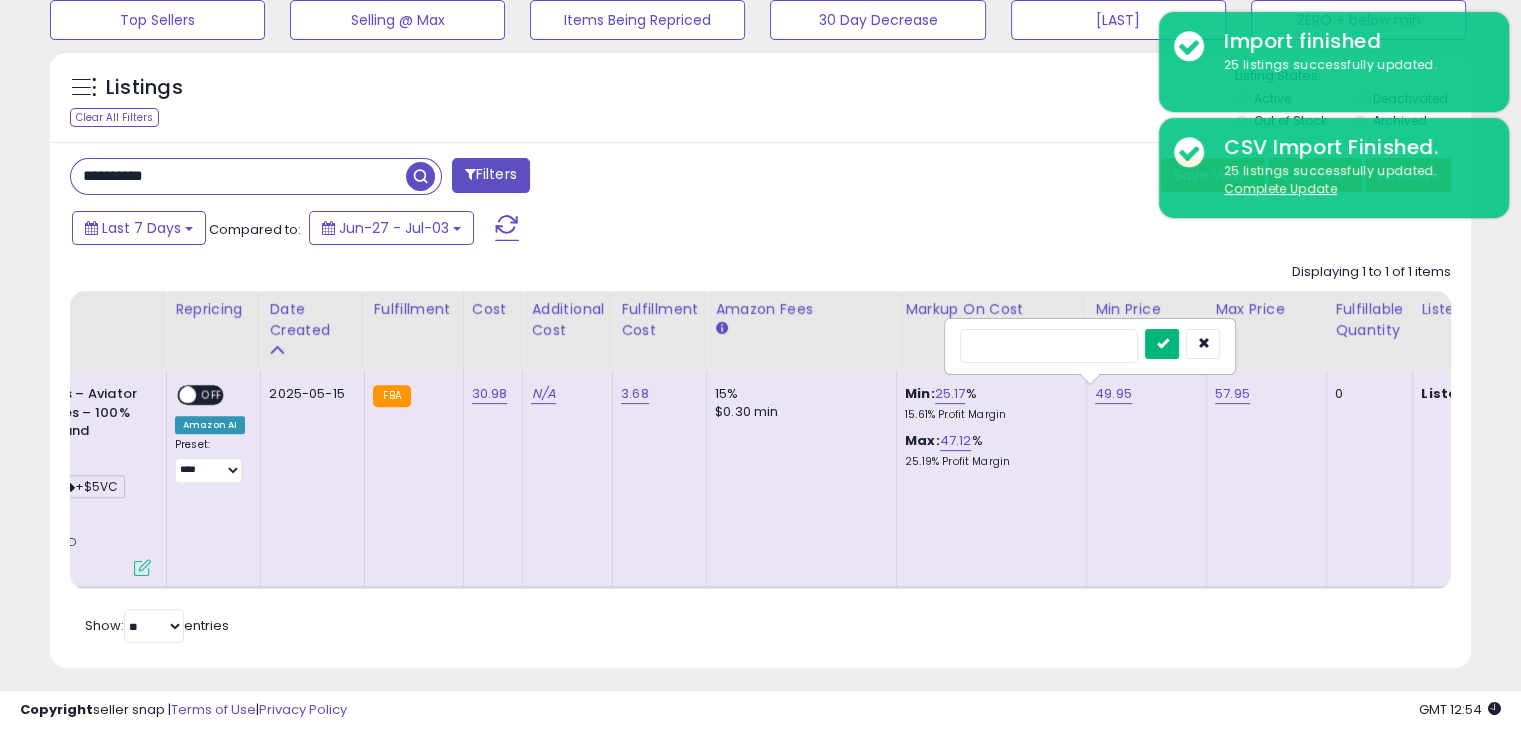 click at bounding box center [1162, 343] 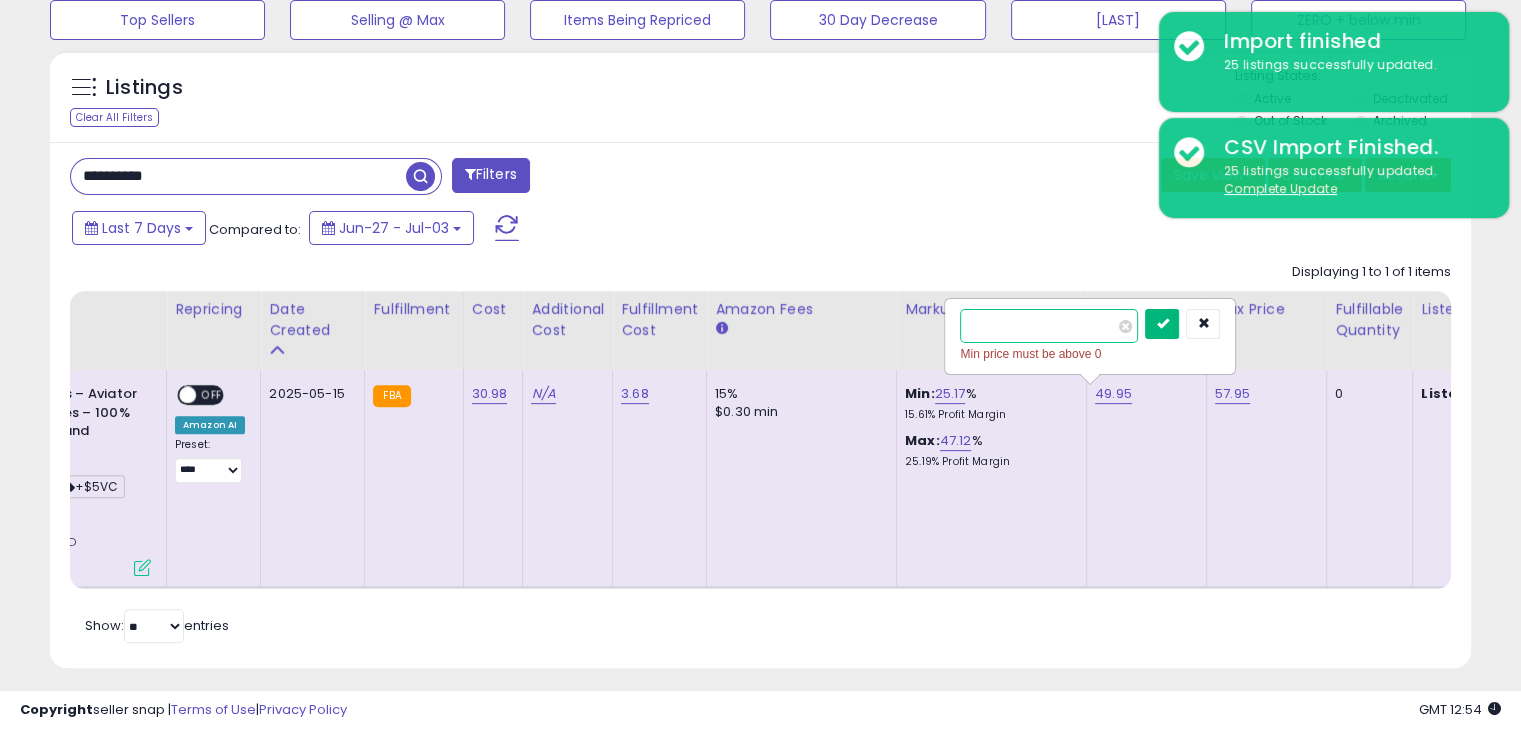 type on "*" 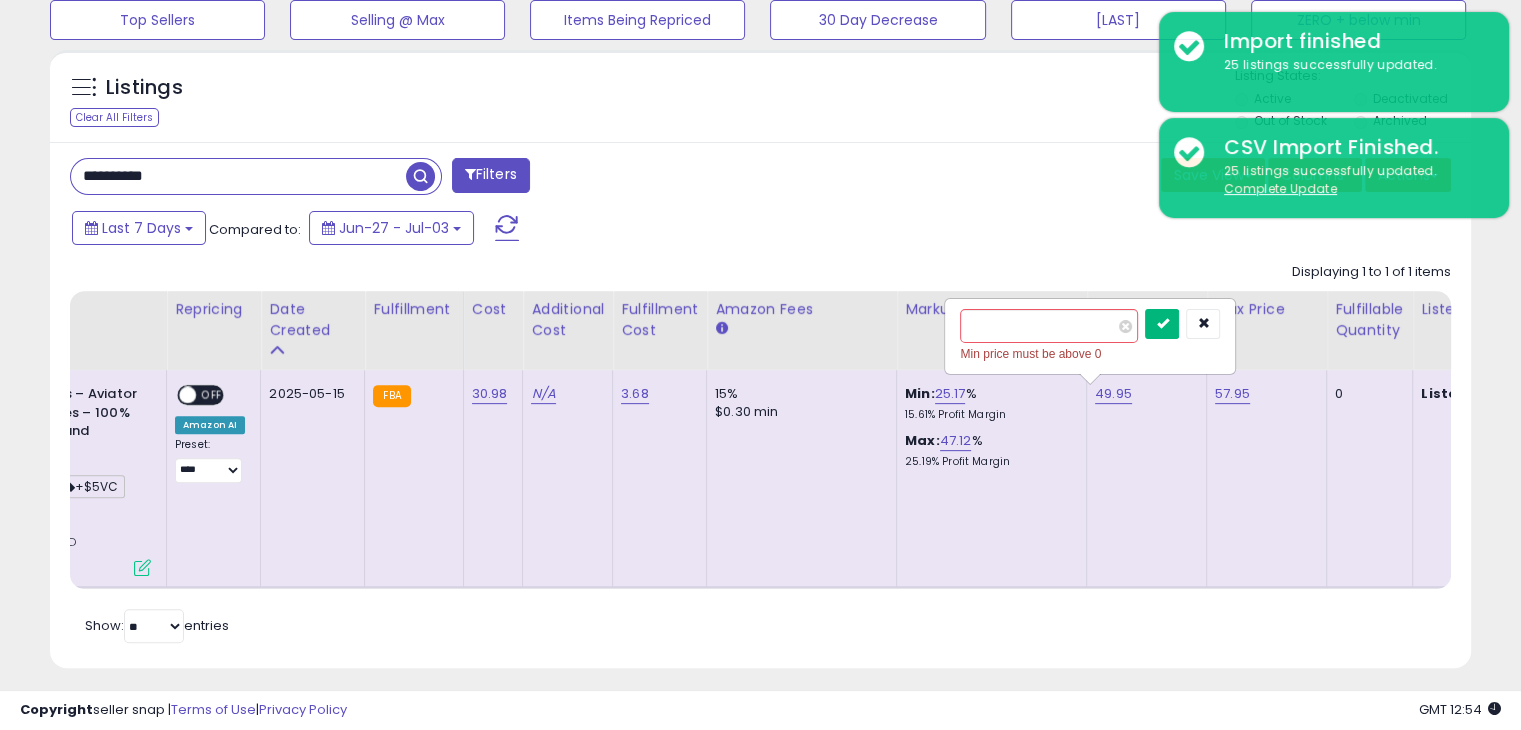 click at bounding box center (1162, 324) 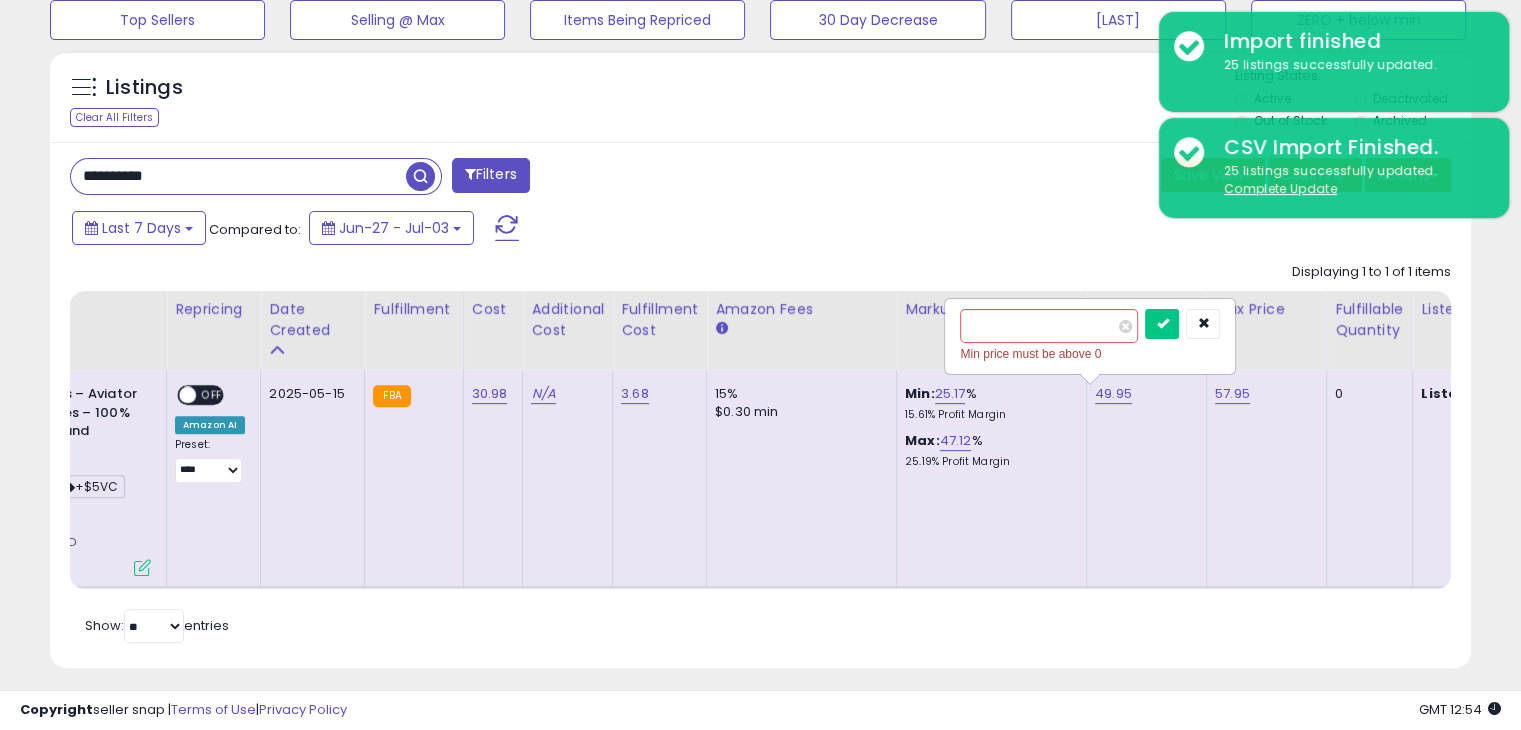 click on "57.95" 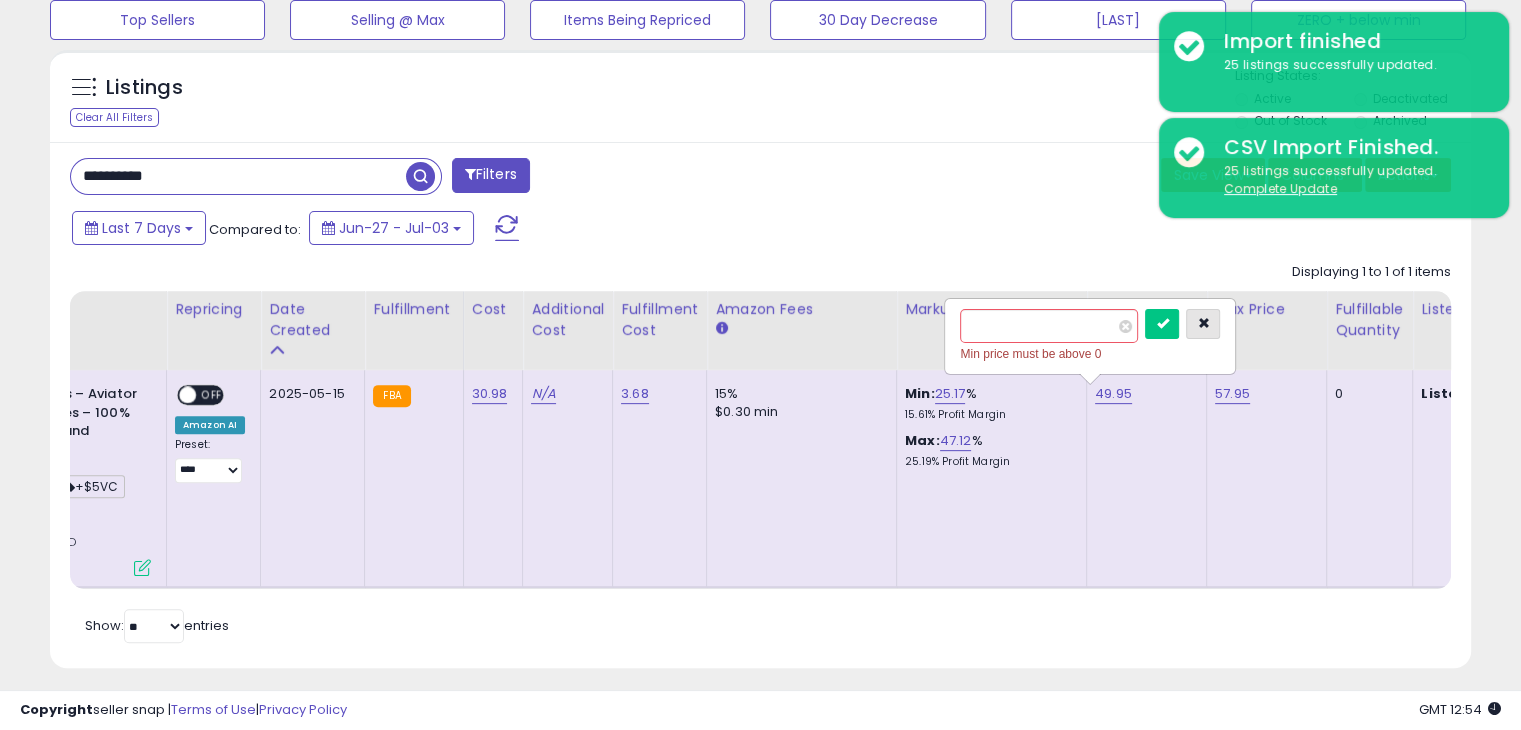 click at bounding box center (1203, 323) 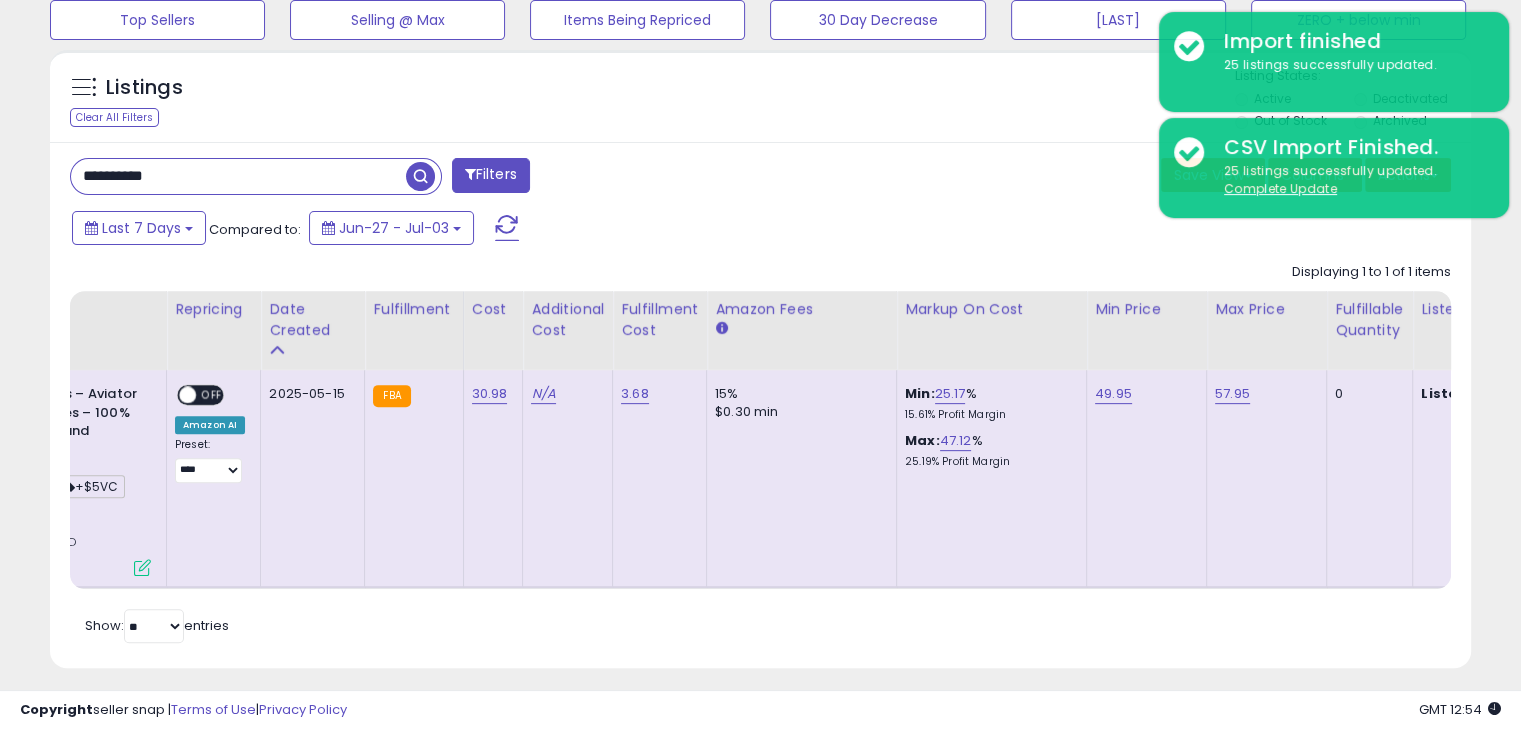 click on "49.95" 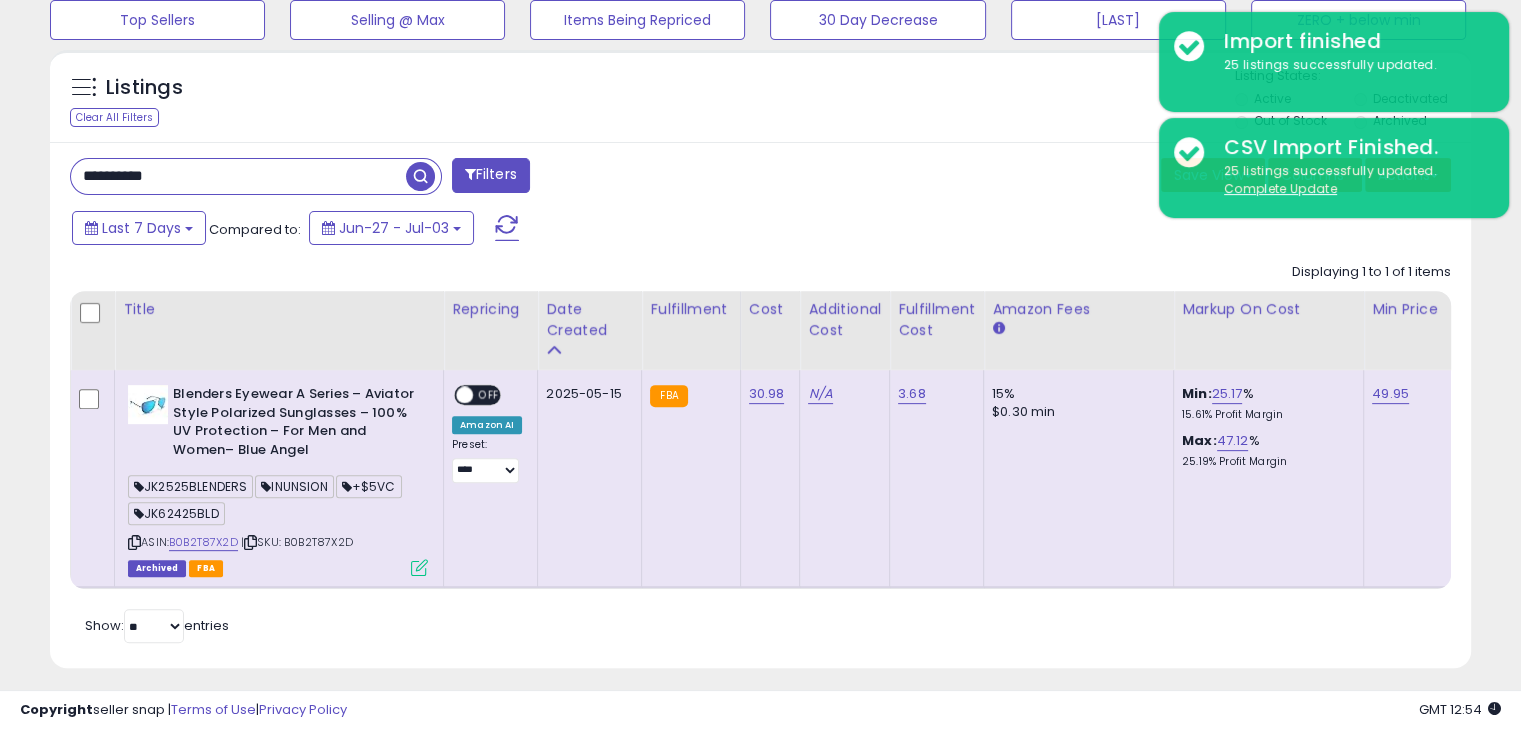 click at bounding box center (420, 176) 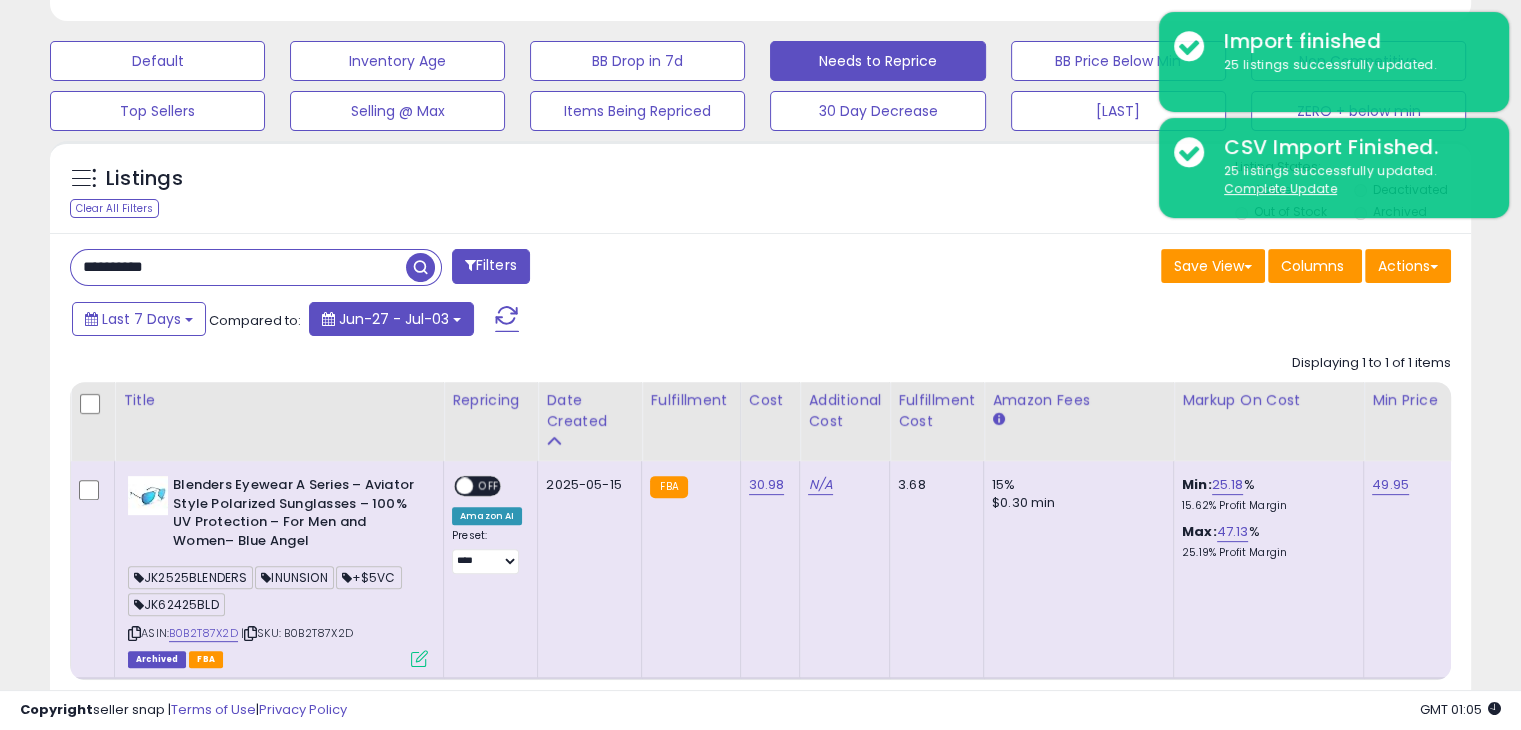 scroll, scrollTop: 707, scrollLeft: 0, axis: vertical 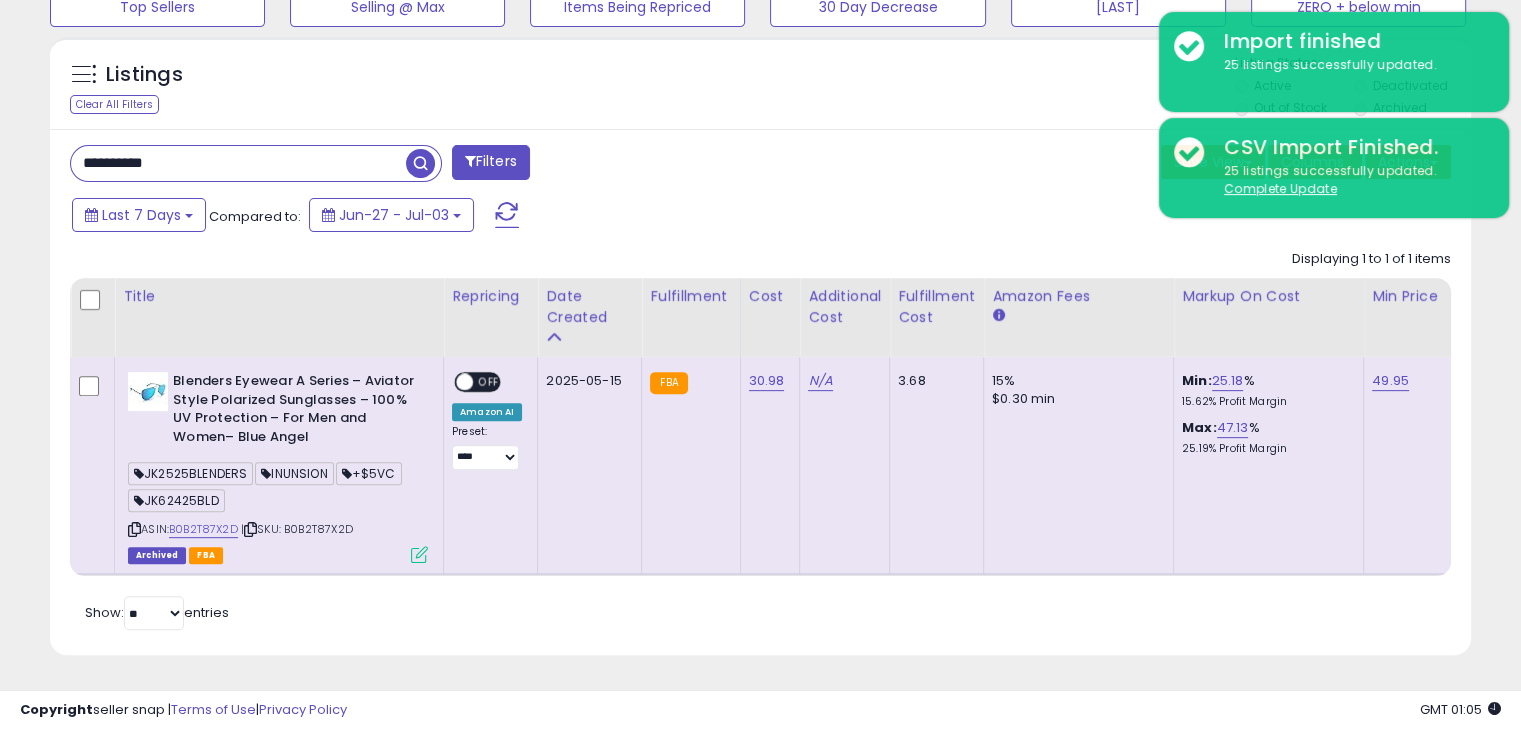 click at bounding box center [420, 163] 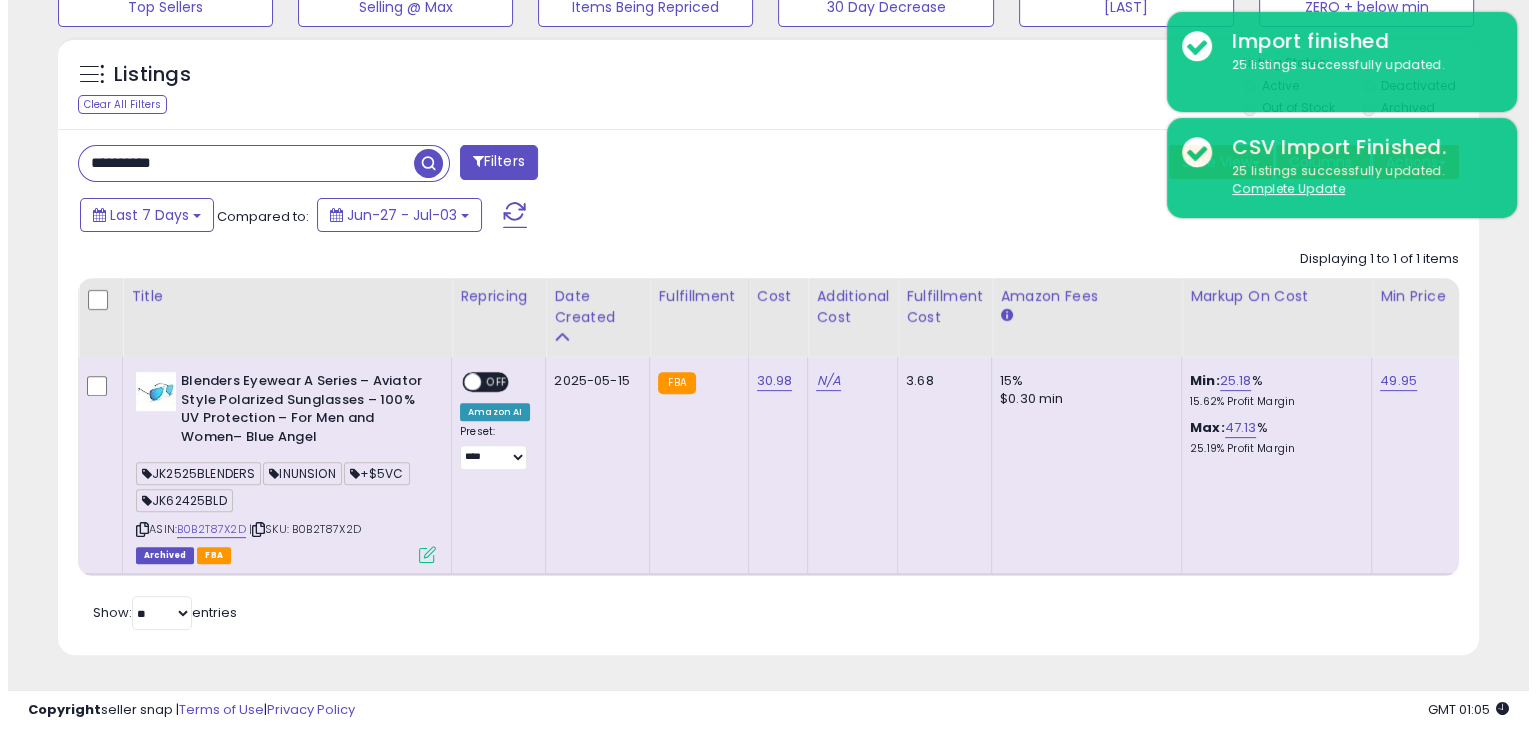 scroll, scrollTop: 489, scrollLeft: 0, axis: vertical 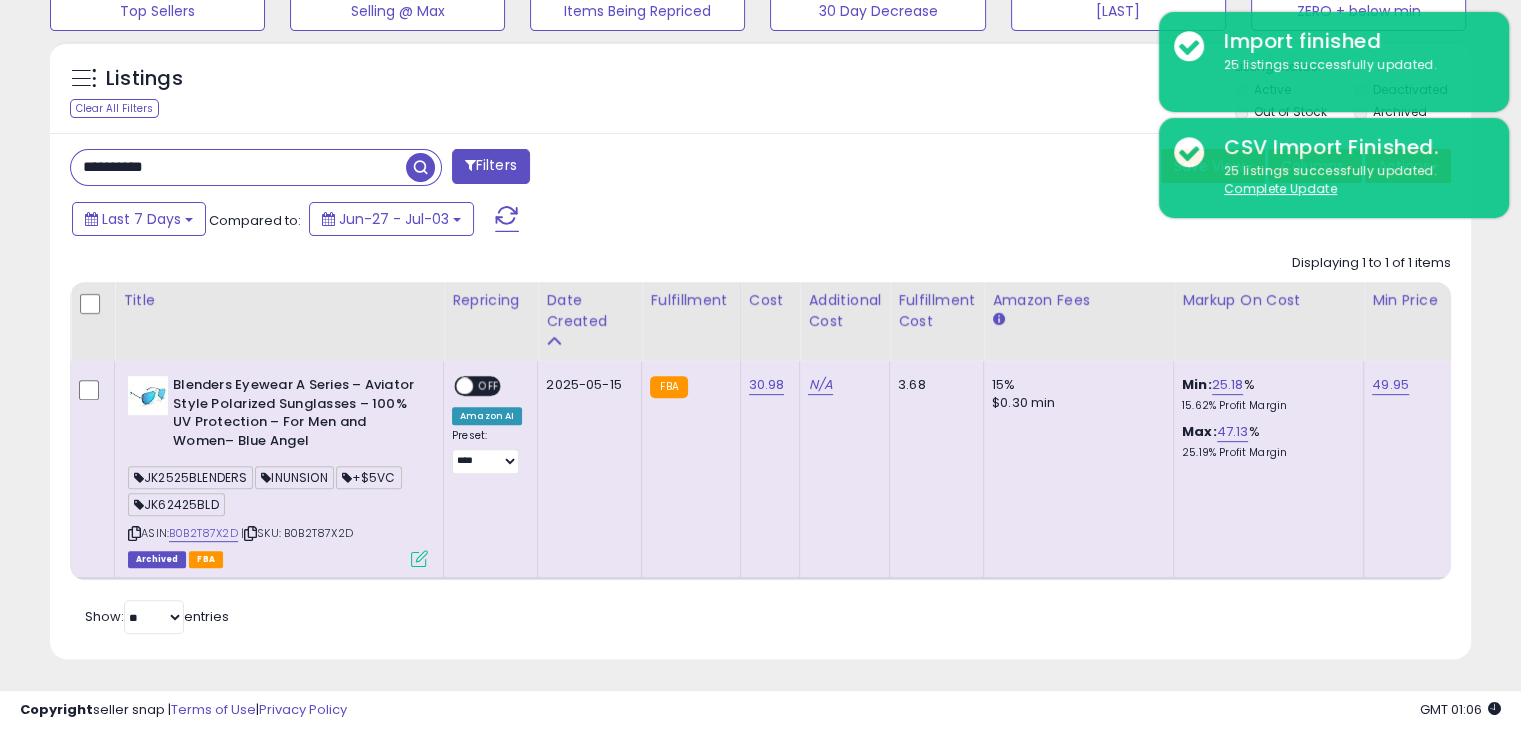 click at bounding box center [420, 167] 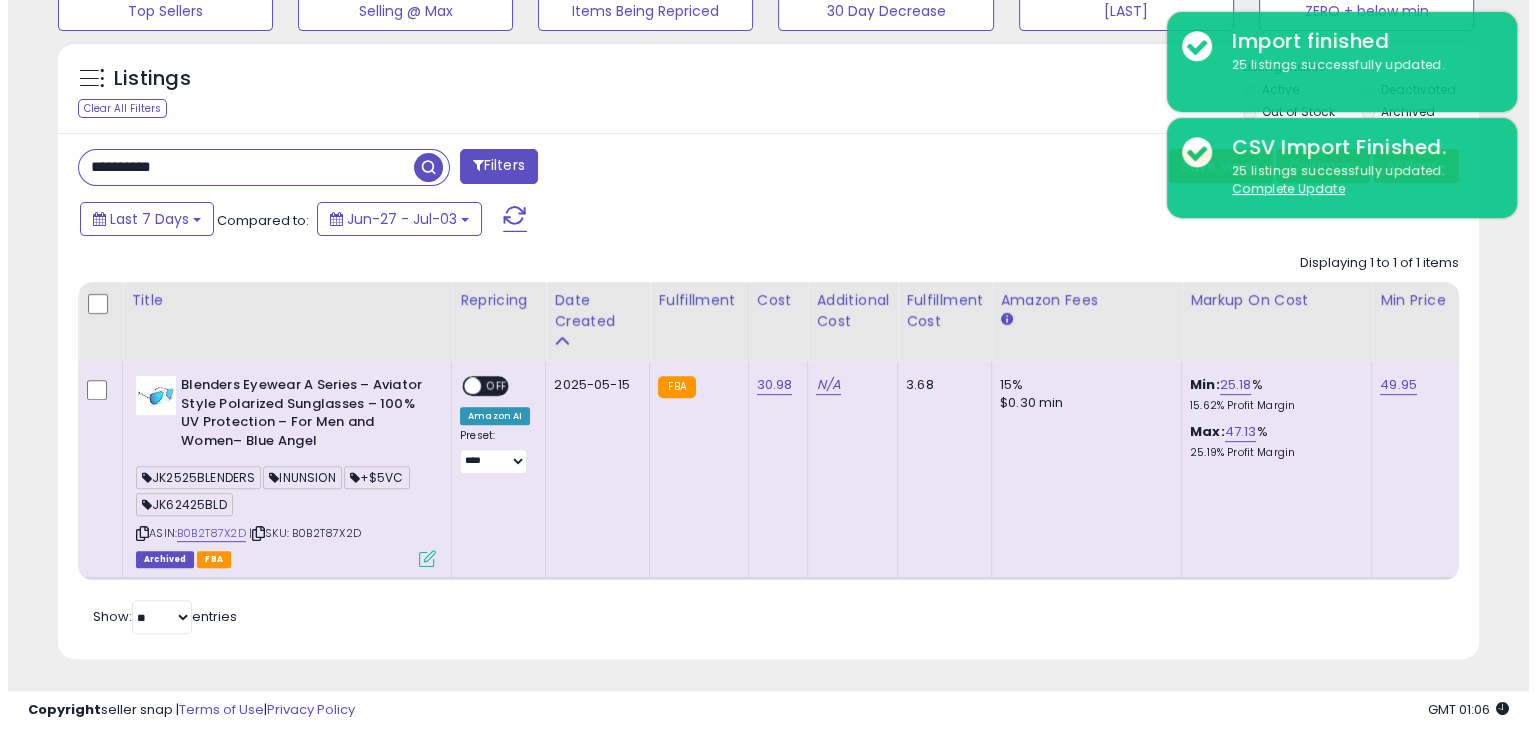 scroll, scrollTop: 489, scrollLeft: 0, axis: vertical 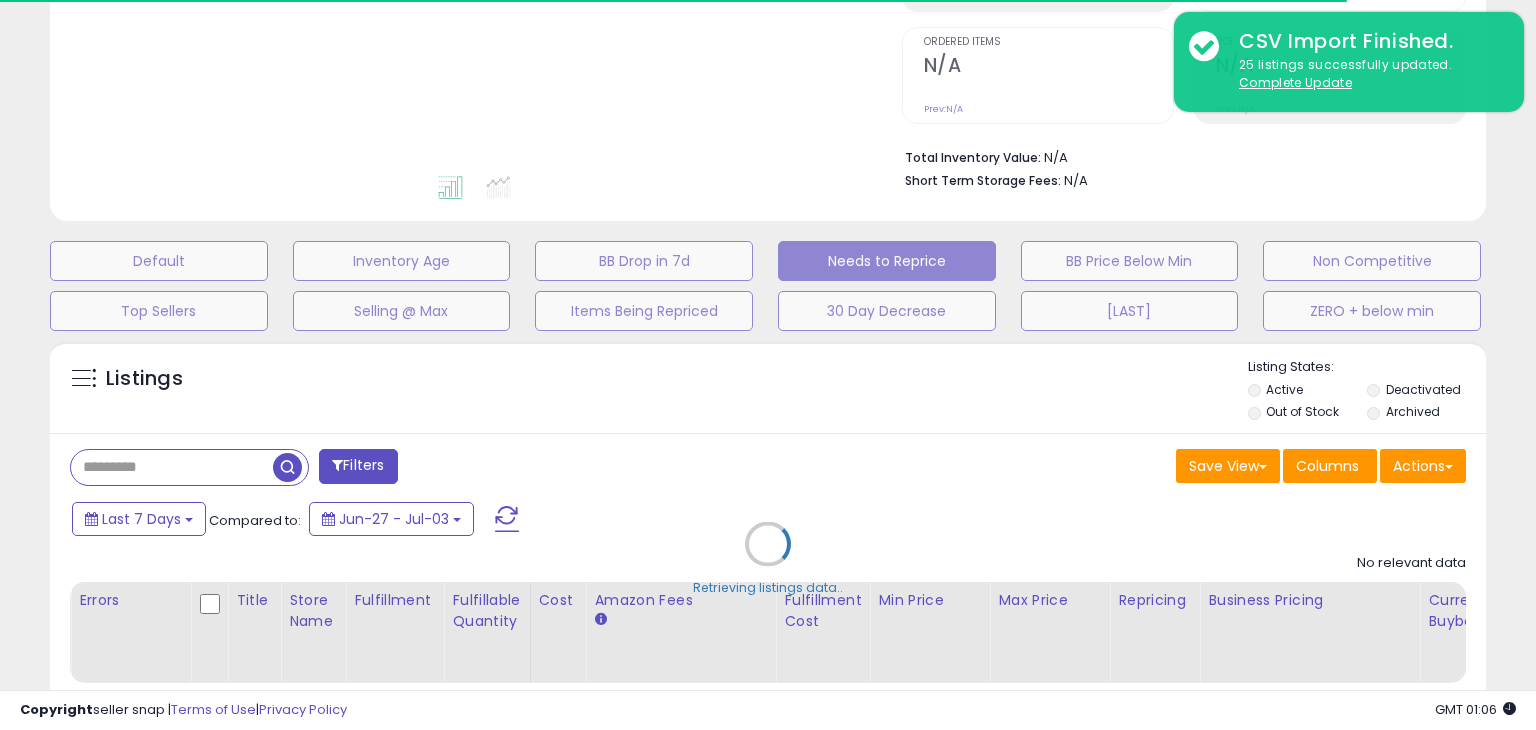 type on "**********" 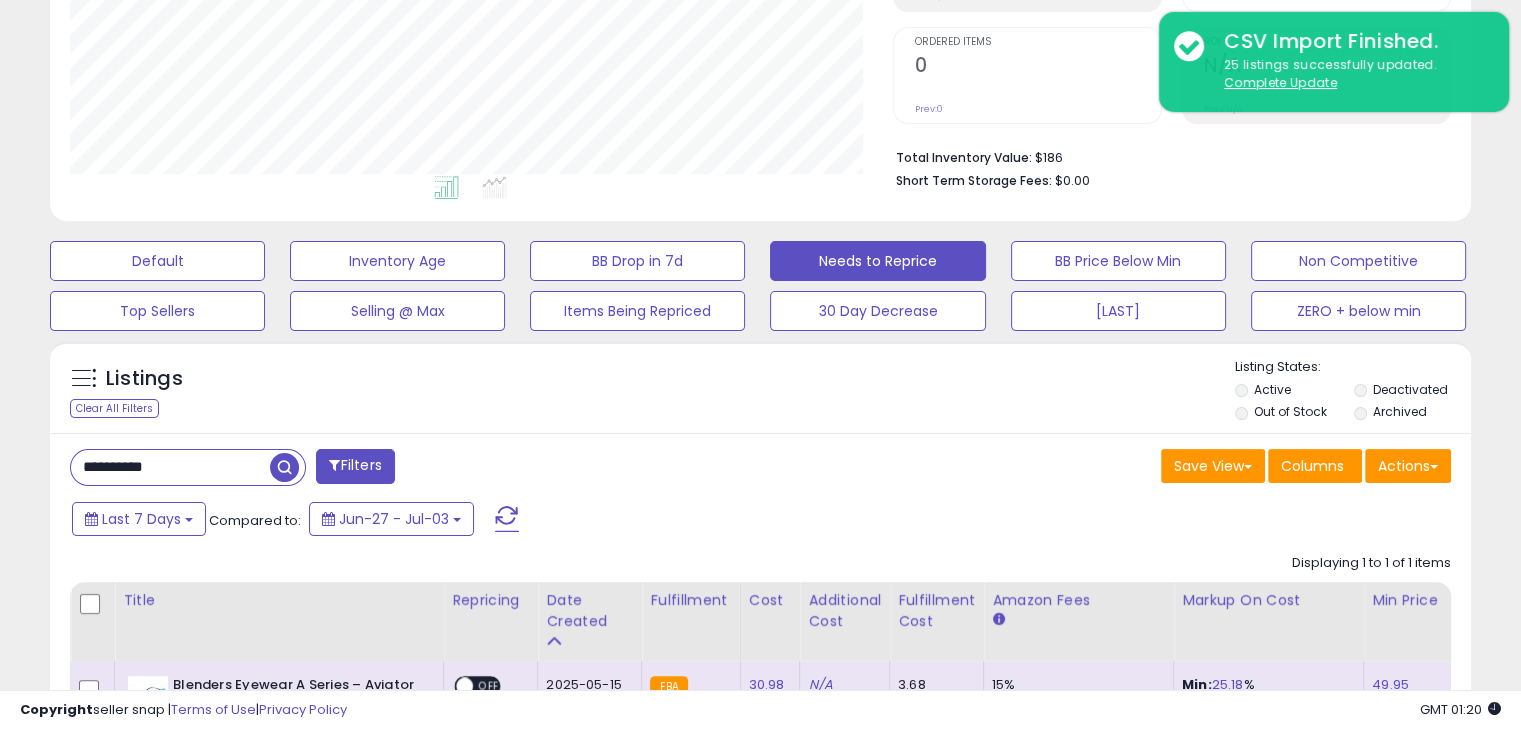 scroll, scrollTop: 999589, scrollLeft: 999176, axis: both 